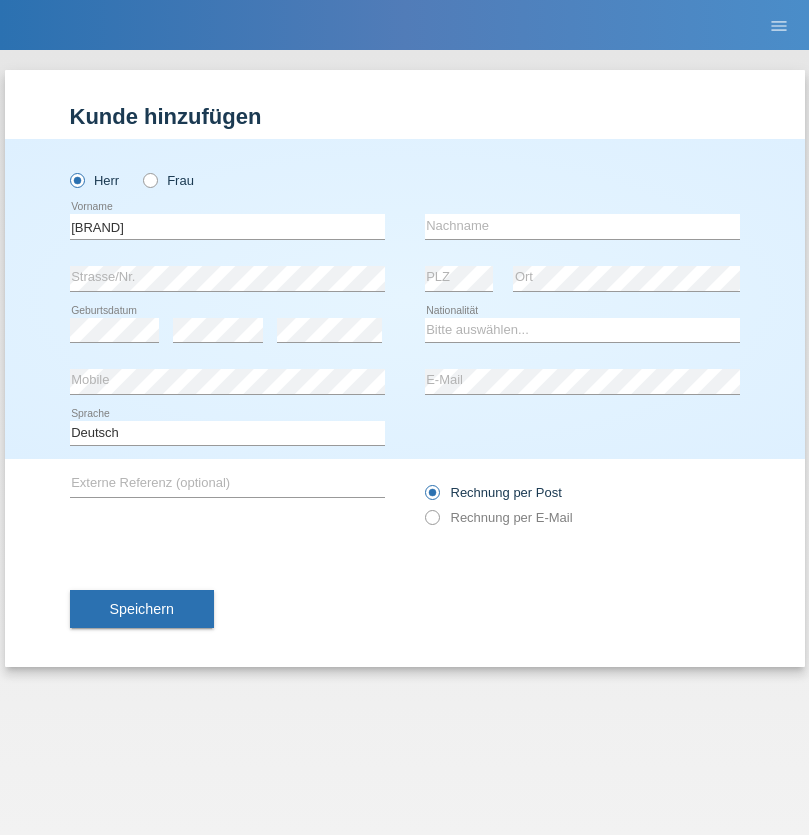 scroll, scrollTop: 0, scrollLeft: 0, axis: both 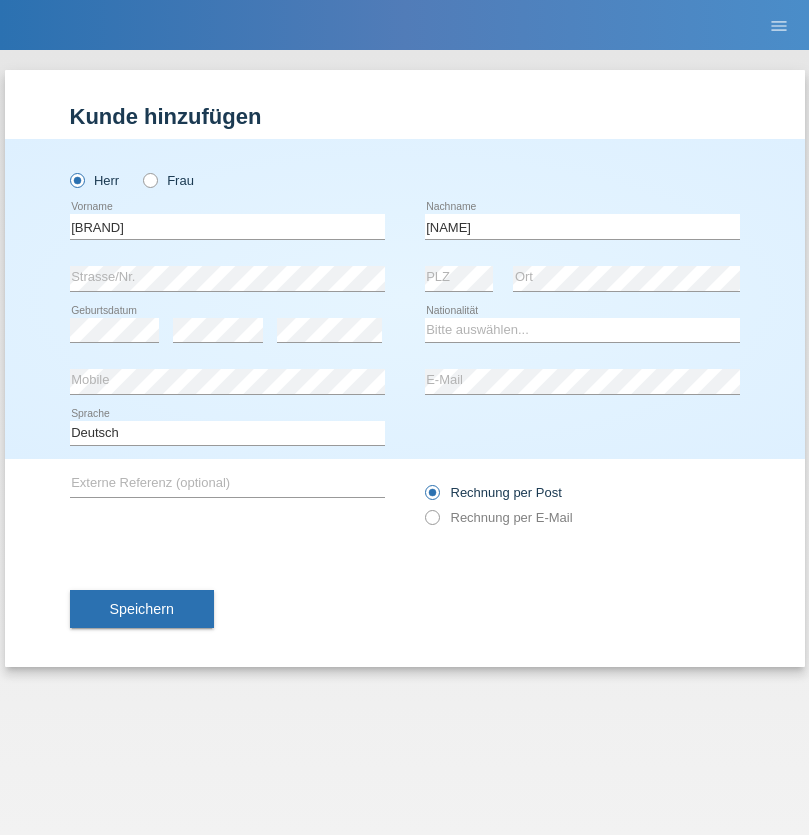 type on "[NAME]" 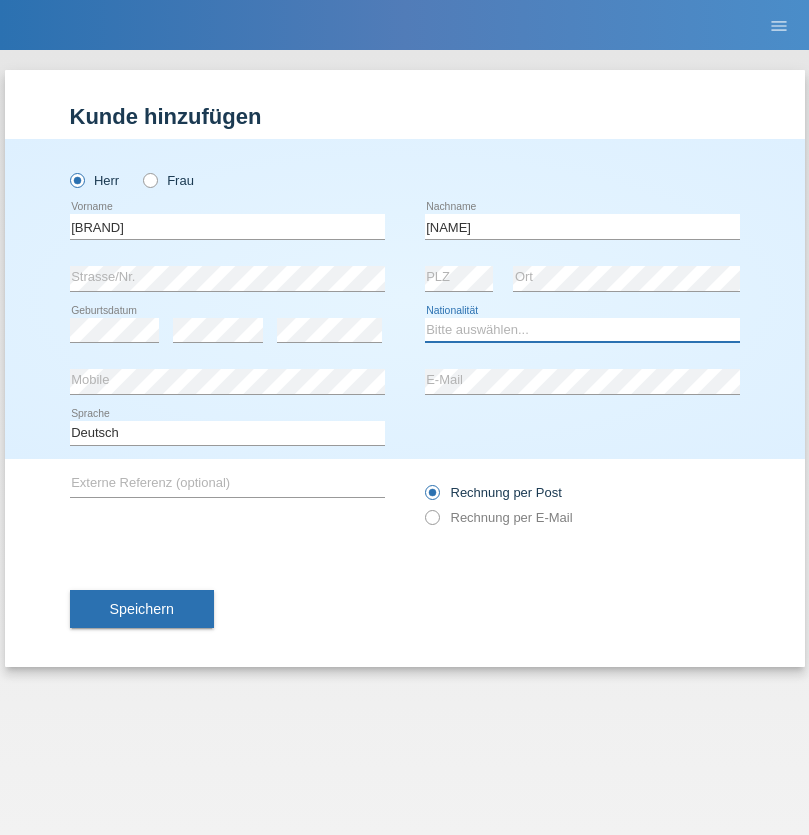select on "RO" 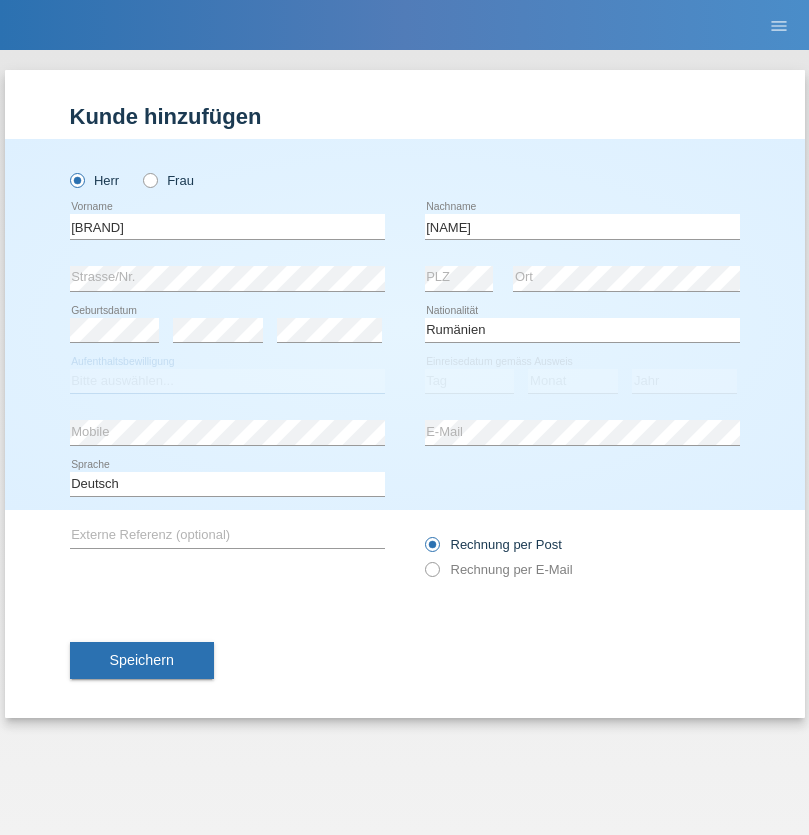 select on "C" 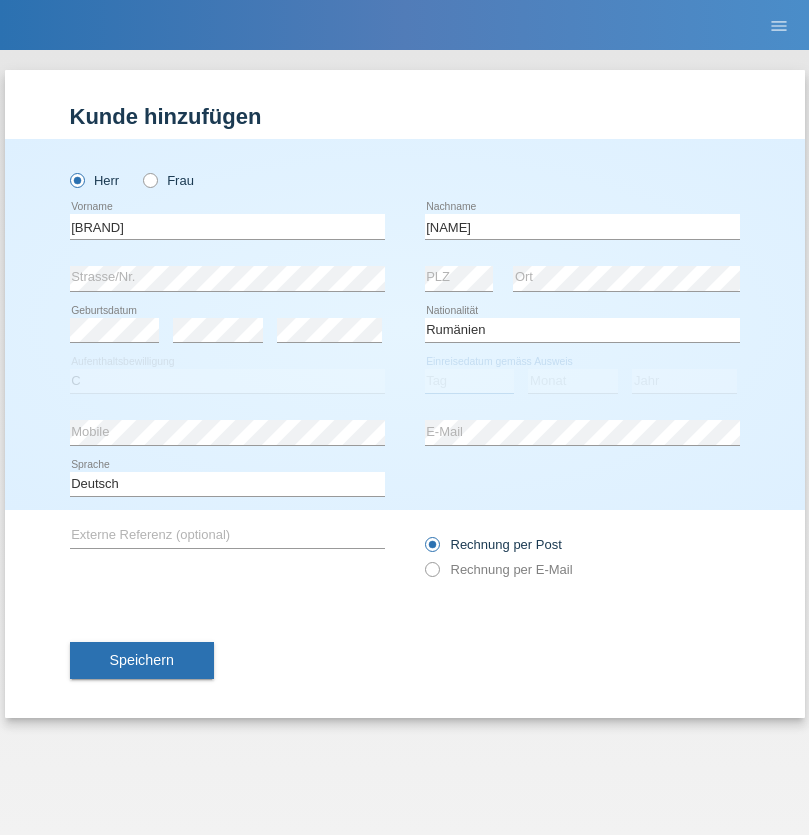 select on "23" 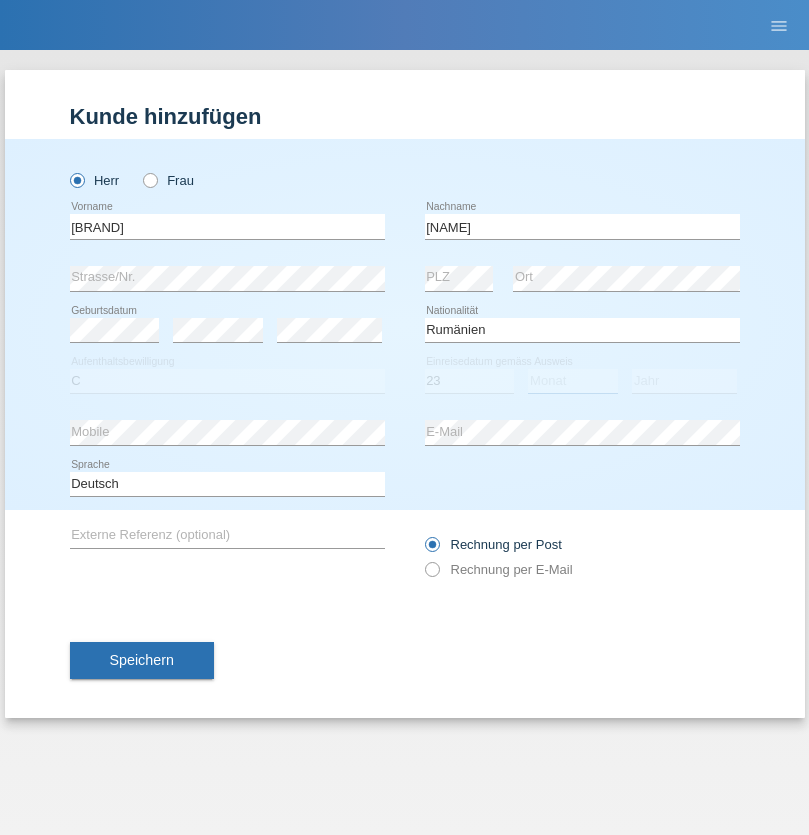 select on "05" 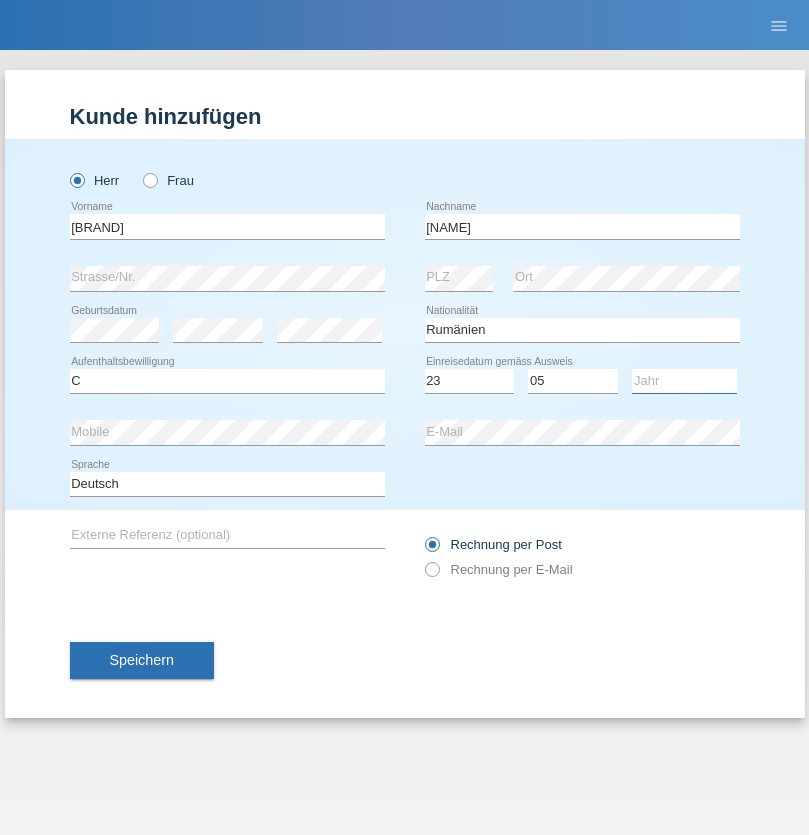 select on "2016" 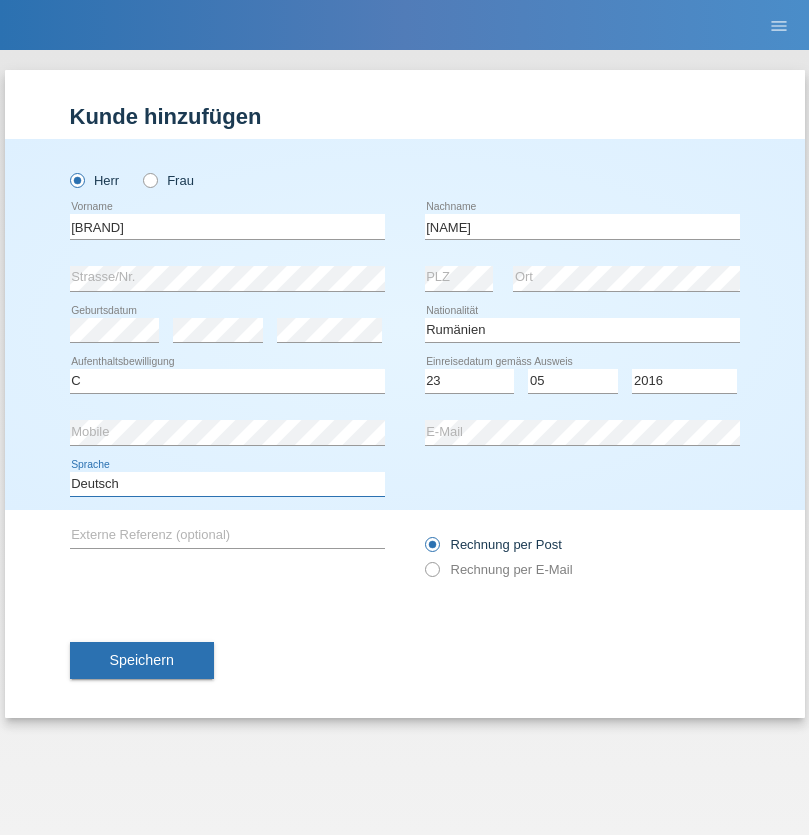 select on "en" 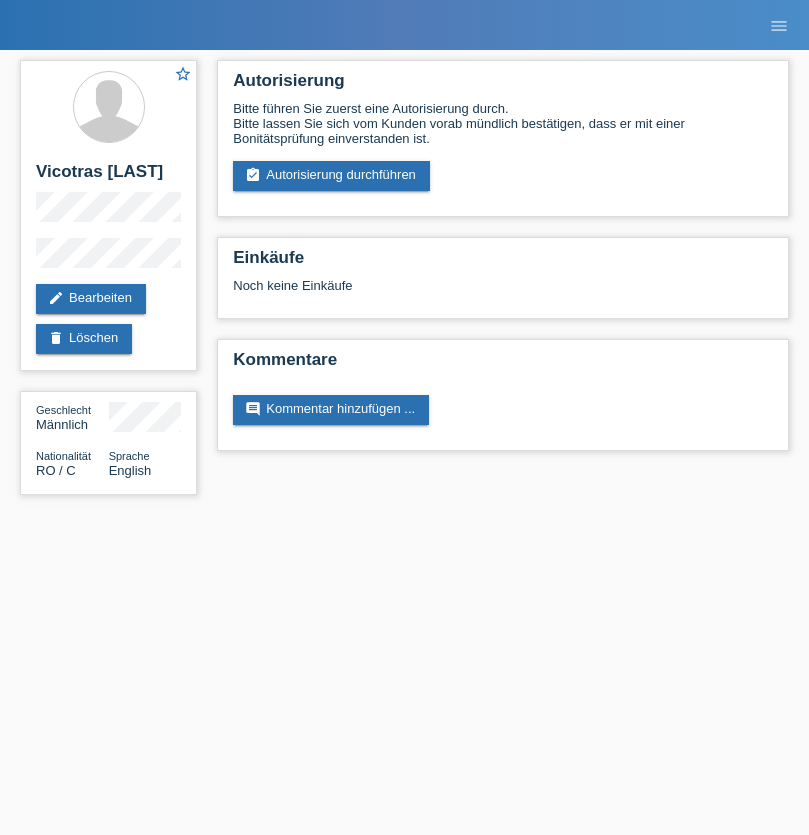 scroll, scrollTop: 0, scrollLeft: 0, axis: both 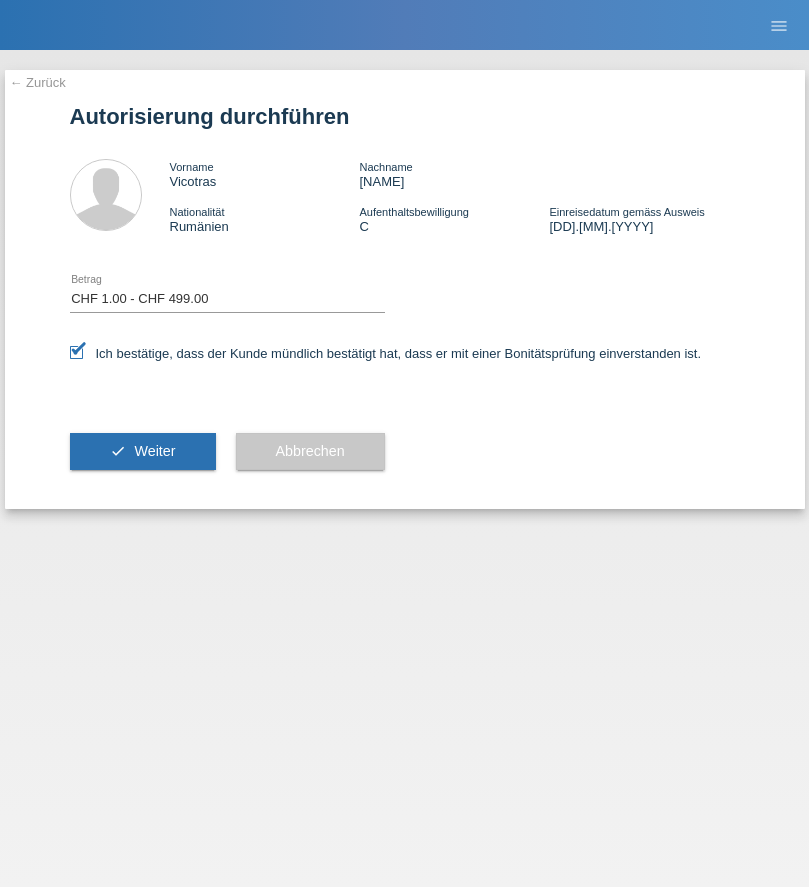 select on "1" 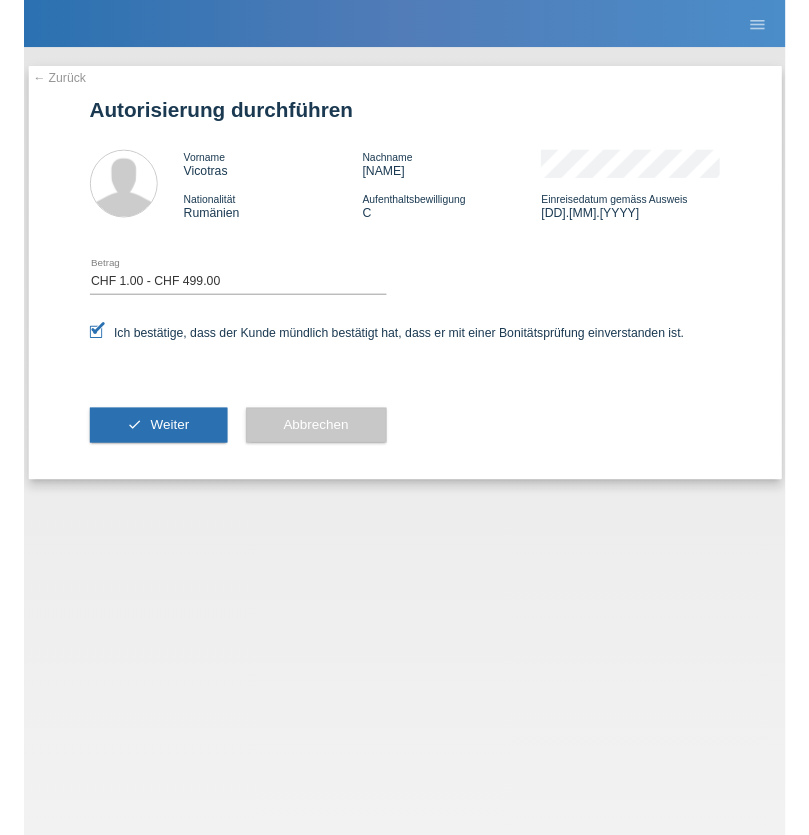scroll, scrollTop: 0, scrollLeft: 0, axis: both 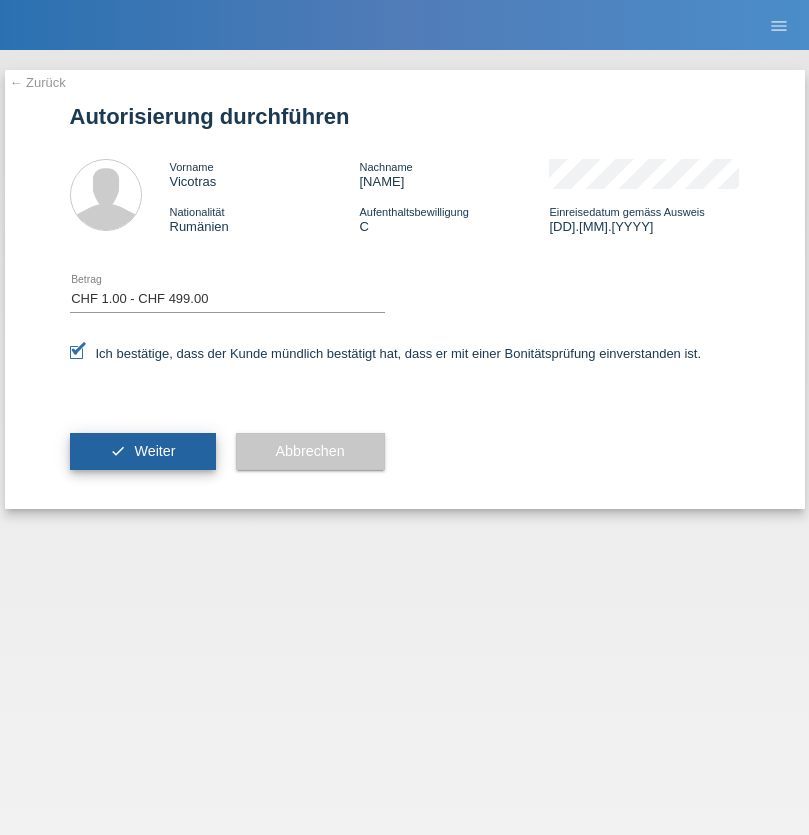 click on "Weiter" at bounding box center [154, 451] 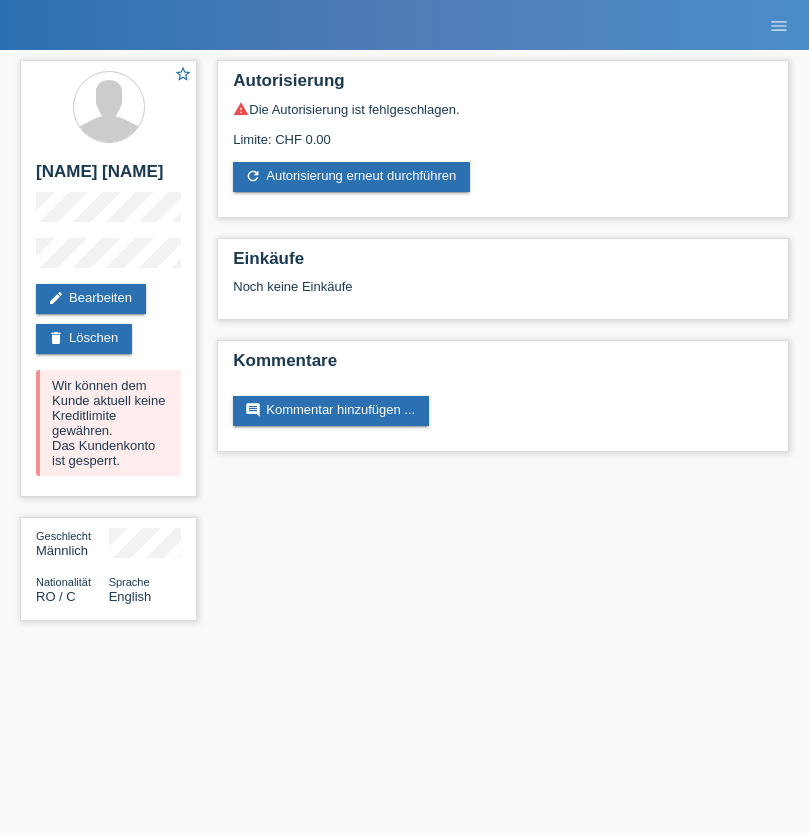 scroll, scrollTop: 0, scrollLeft: 0, axis: both 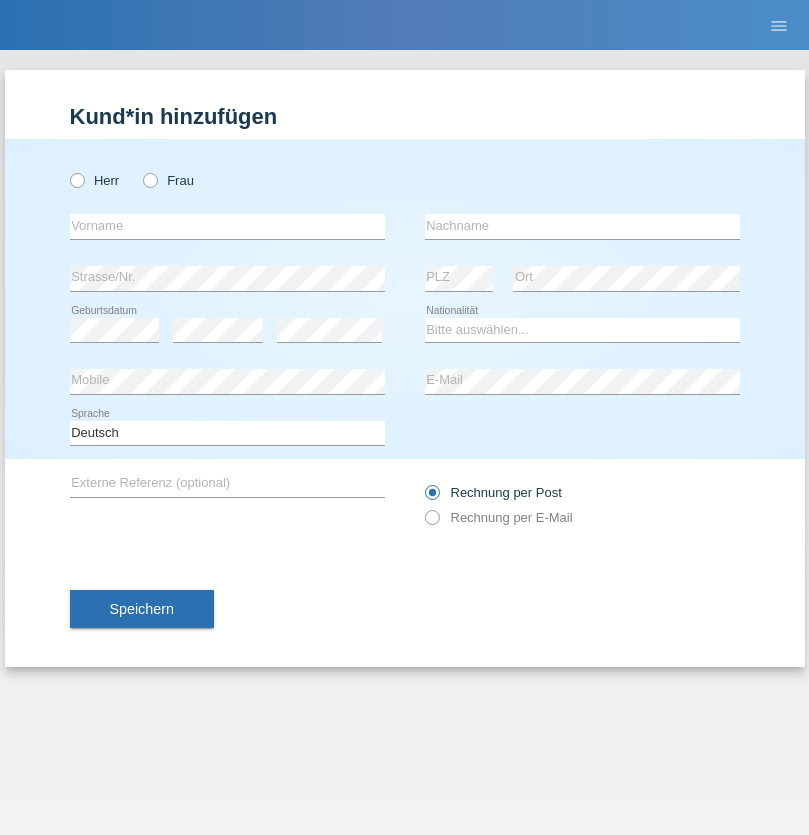 radio on "true" 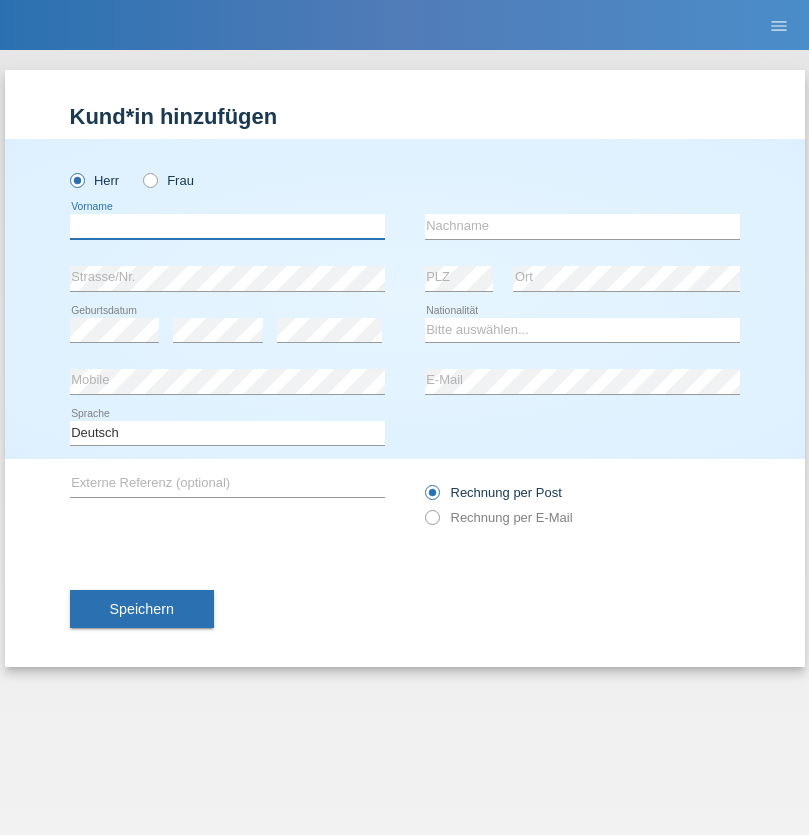 click at bounding box center [227, 226] 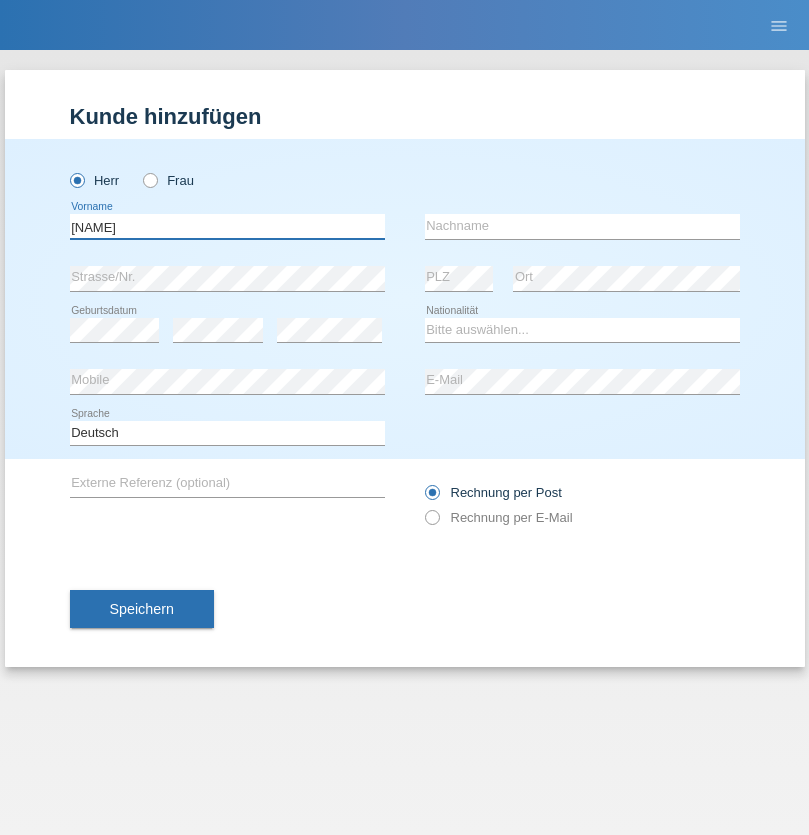 type on "[FIRST]" 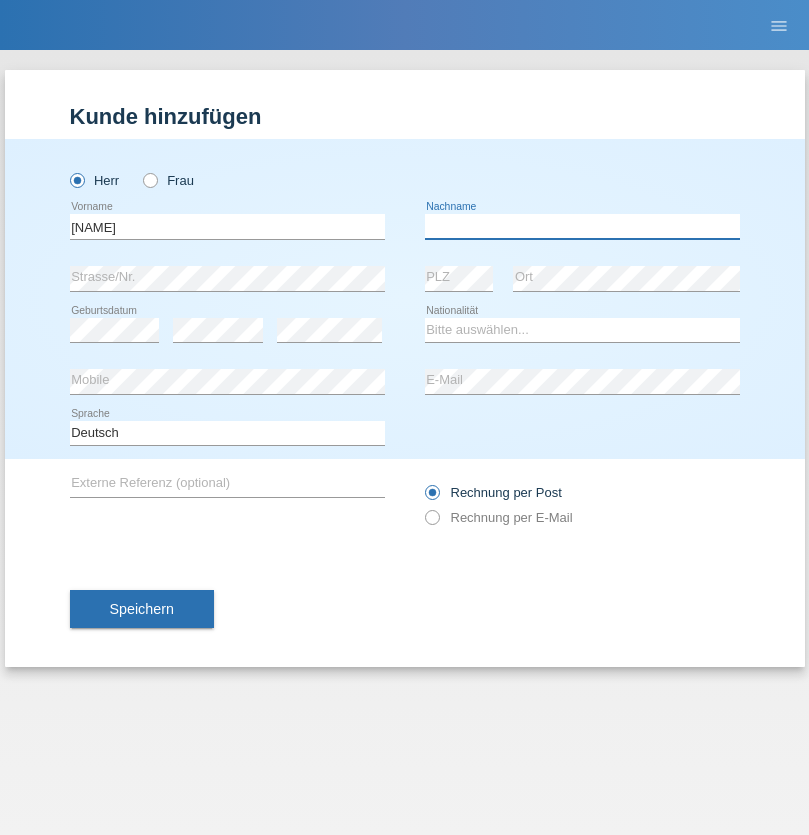 click at bounding box center [582, 226] 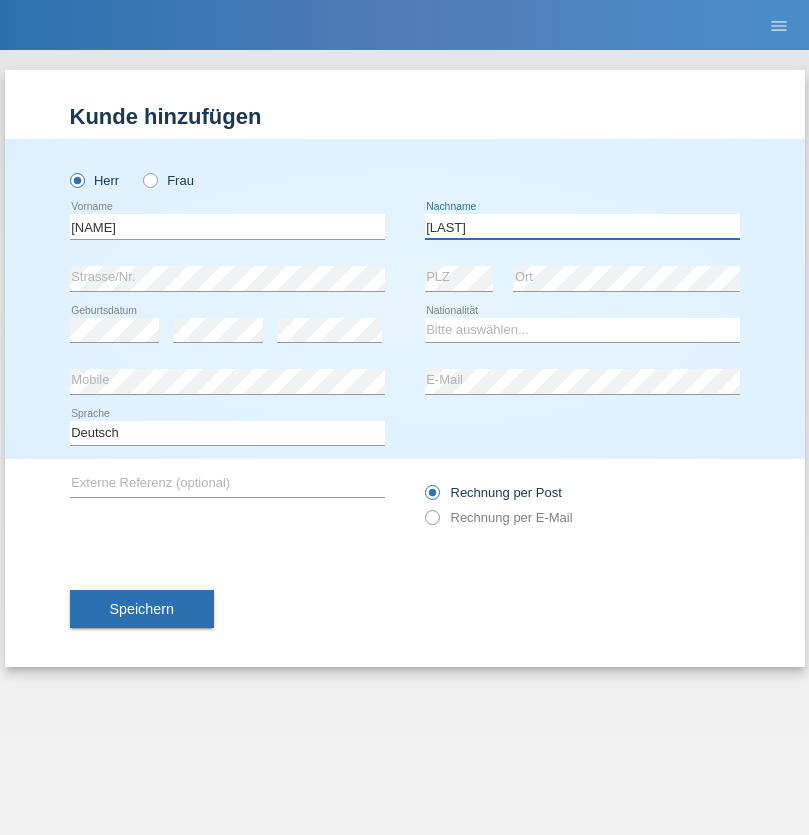 type on "[FIRST]" 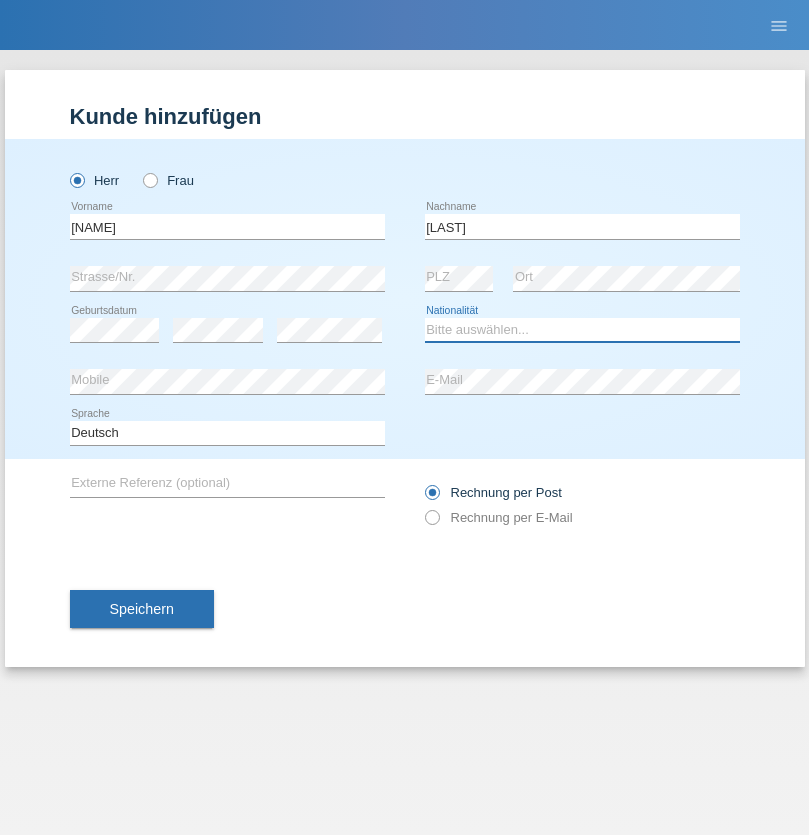 select on "RO" 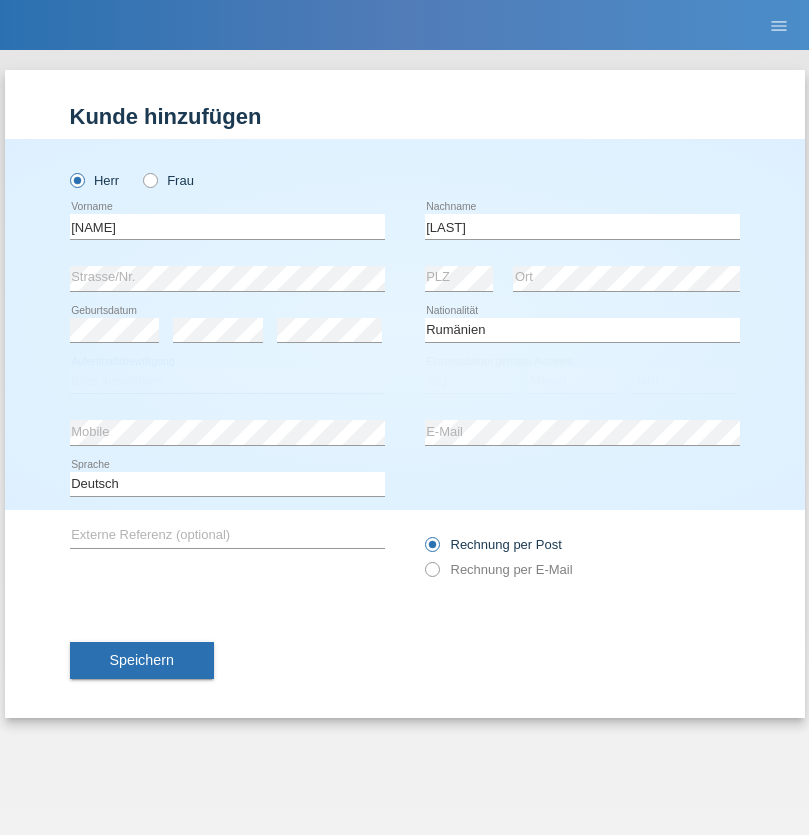 select on "C" 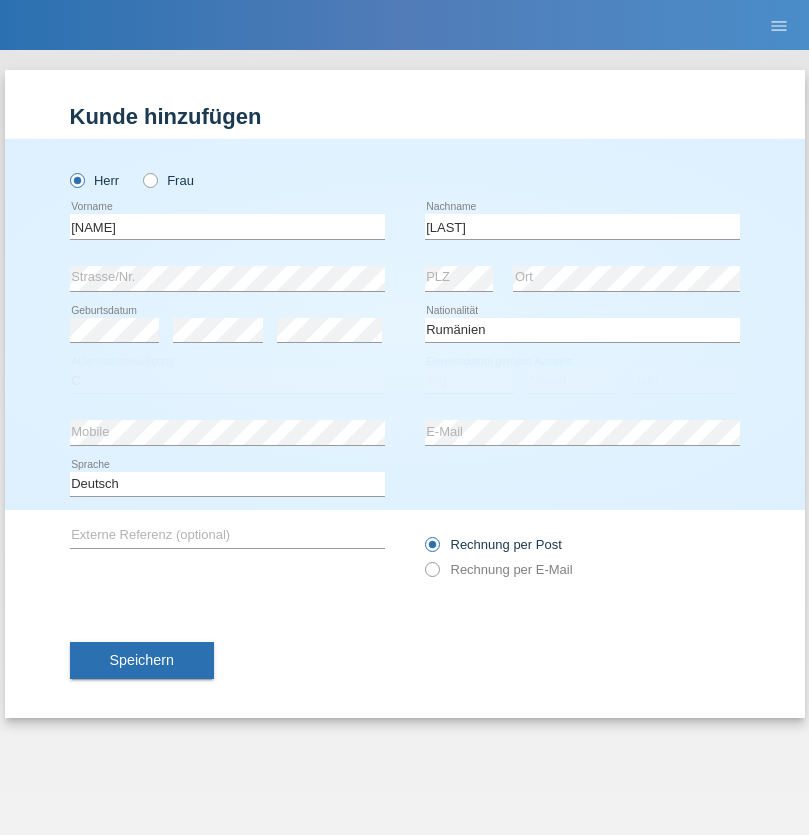 select on "23" 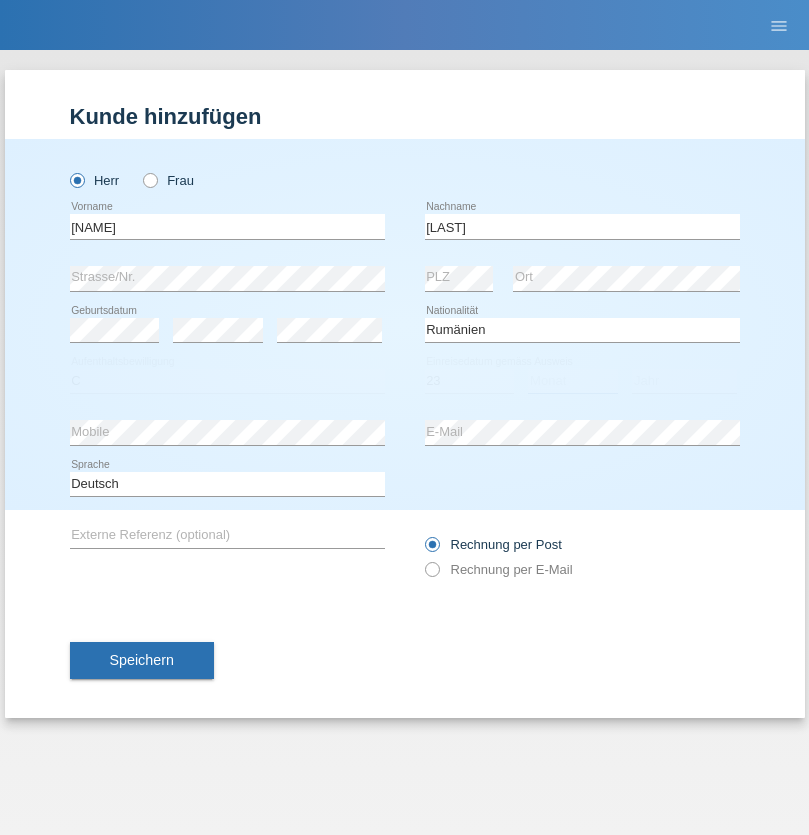 select on "05" 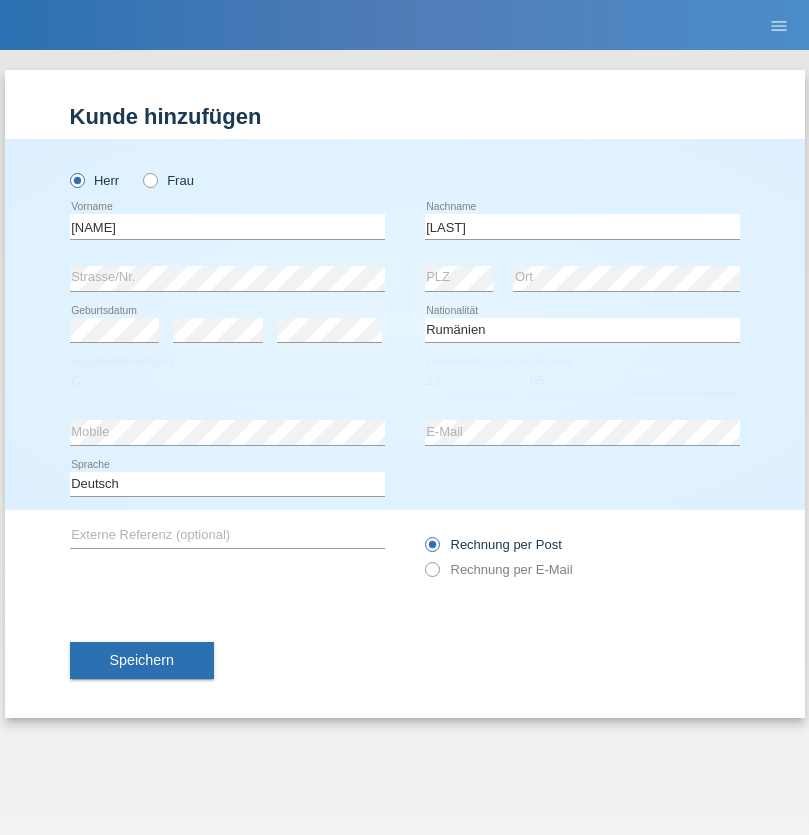 select on "2016" 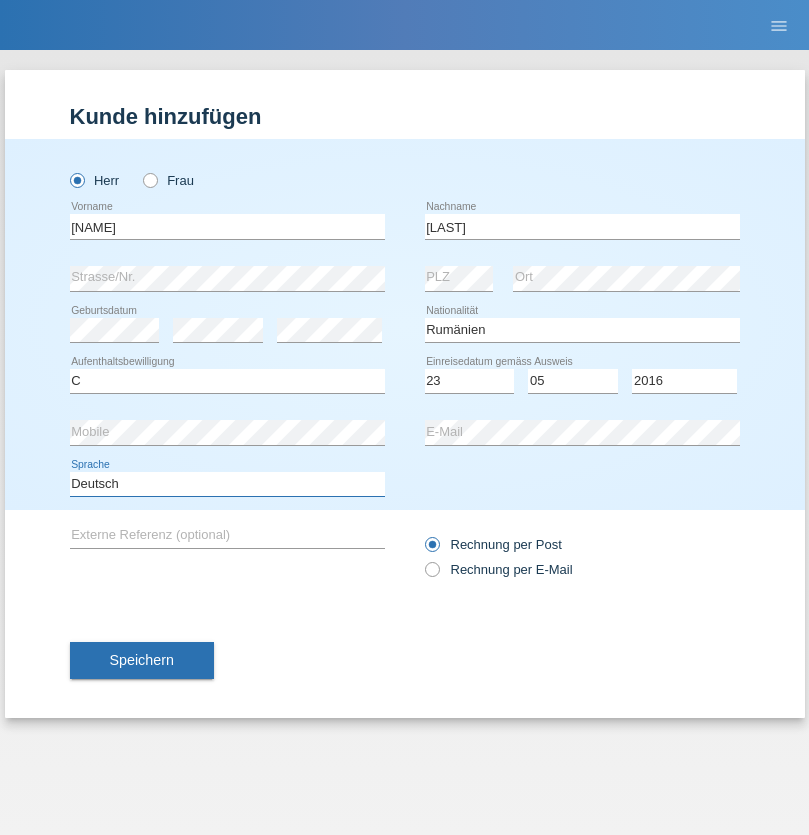 select on "en" 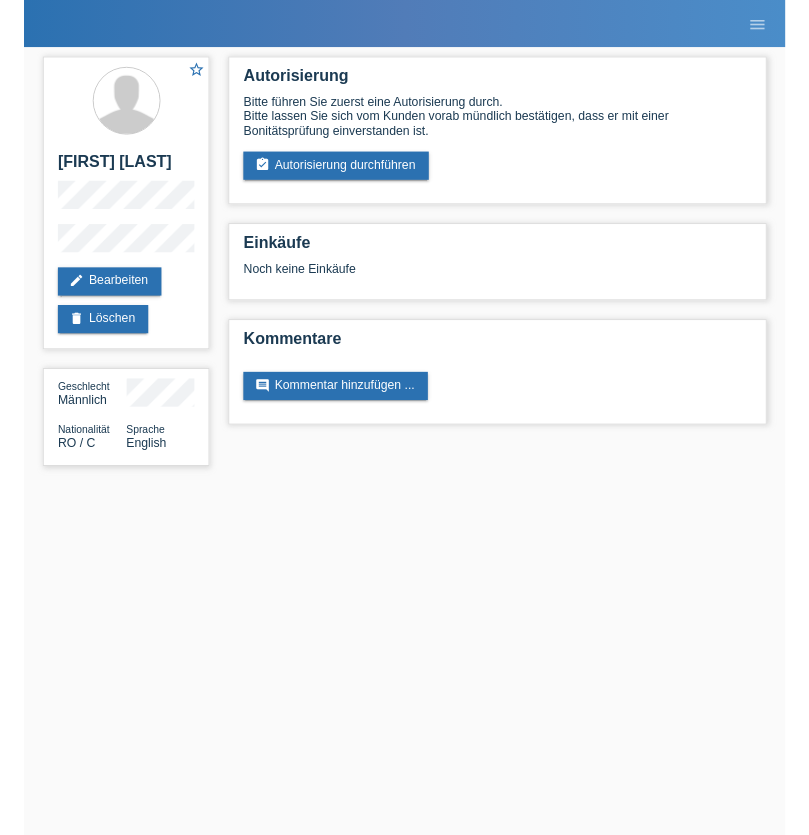 scroll, scrollTop: 0, scrollLeft: 0, axis: both 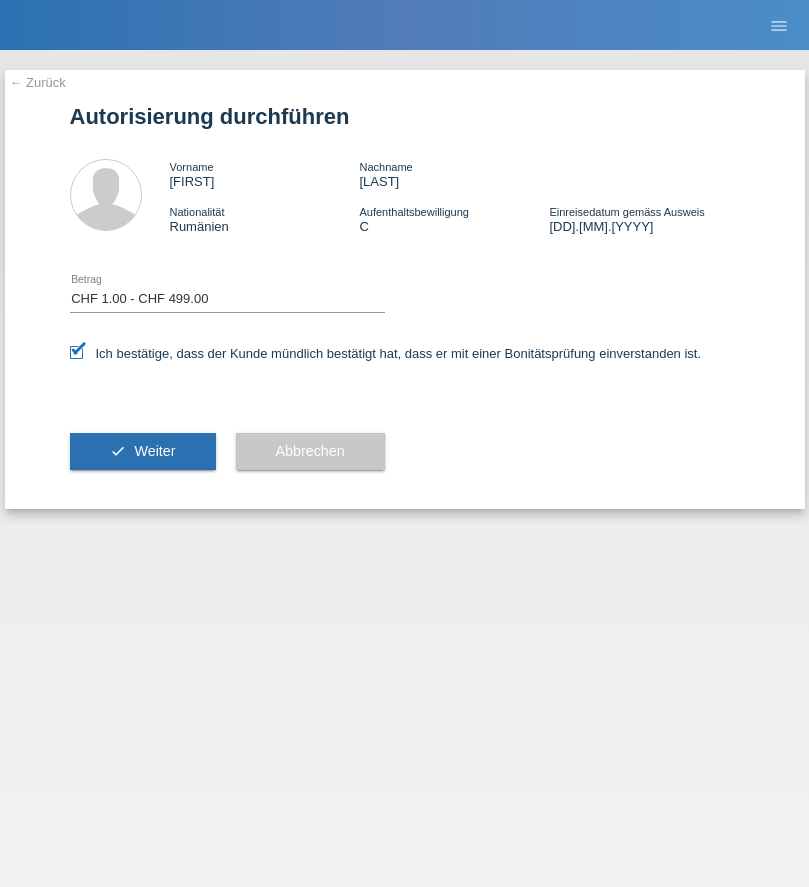 select on "1" 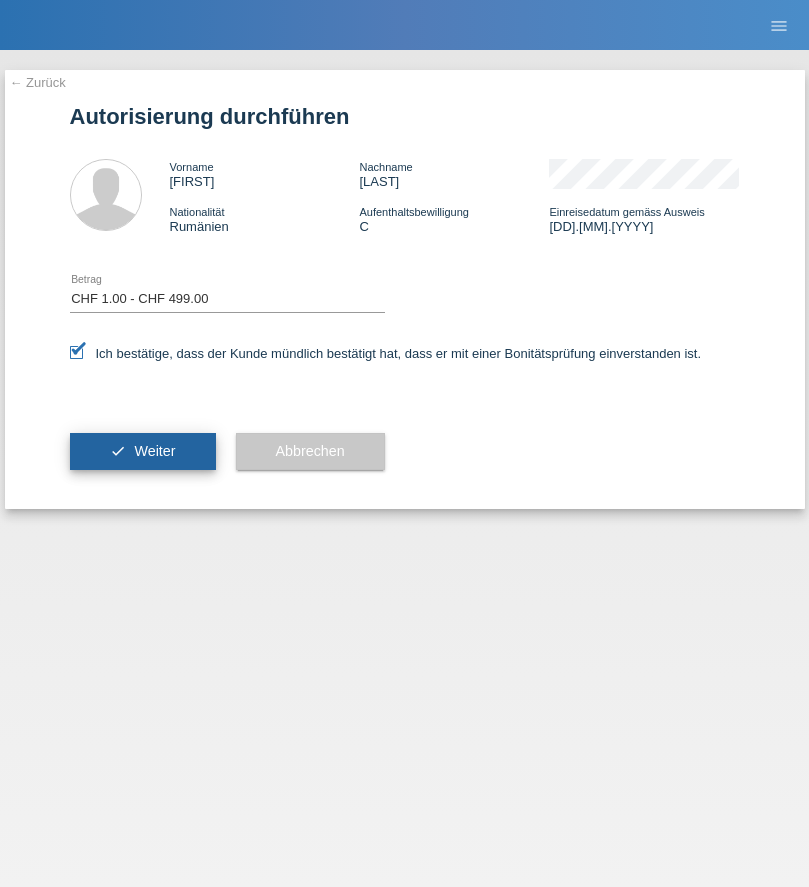 click on "Weiter" at bounding box center (154, 451) 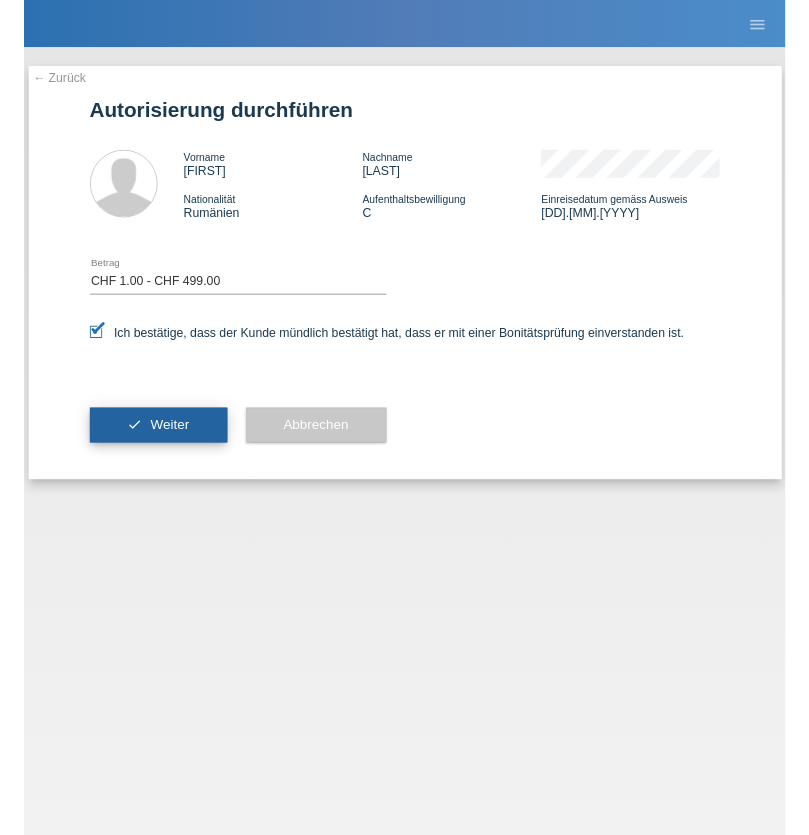 scroll, scrollTop: 0, scrollLeft: 0, axis: both 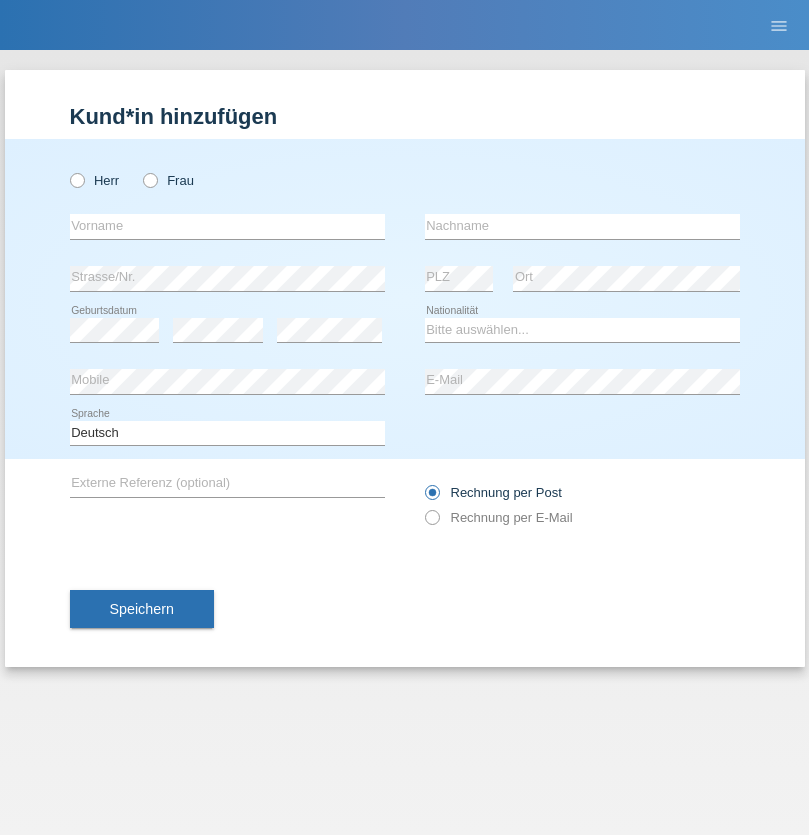 radio on "true" 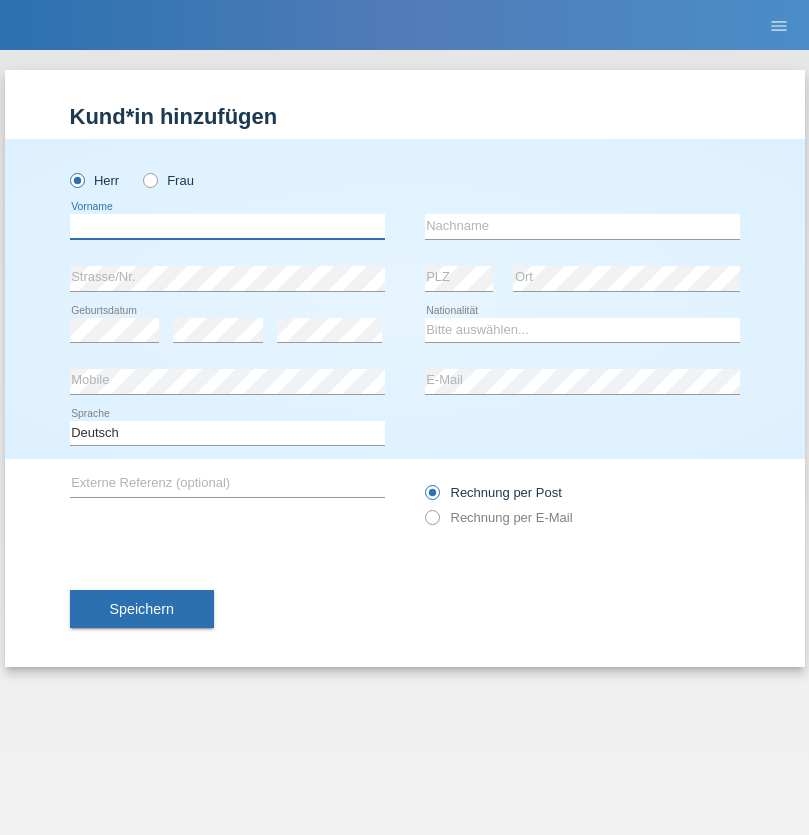 click at bounding box center (227, 226) 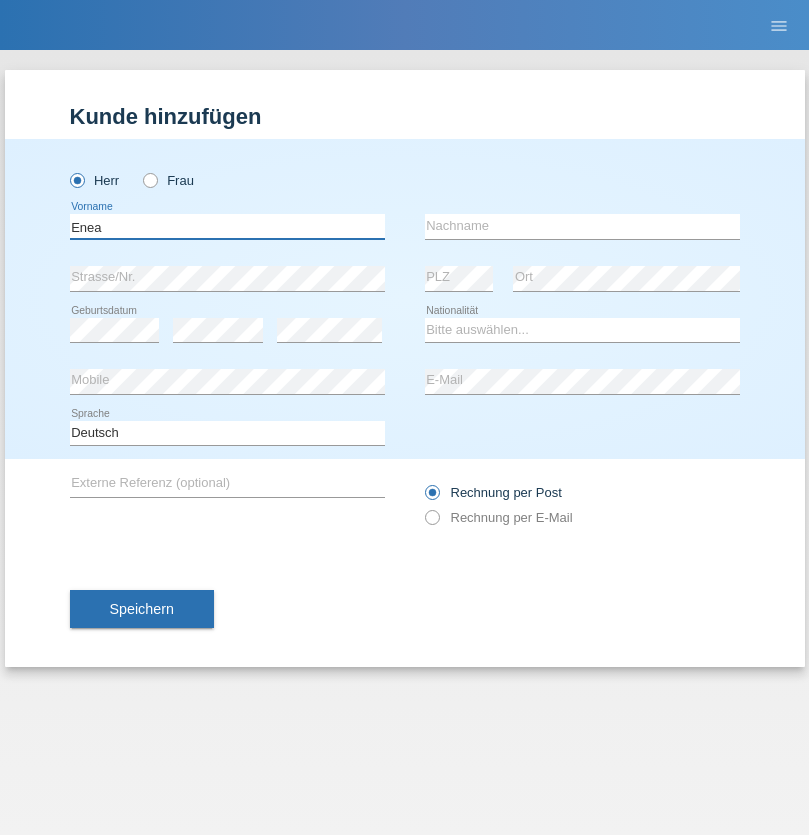 type on "Enea" 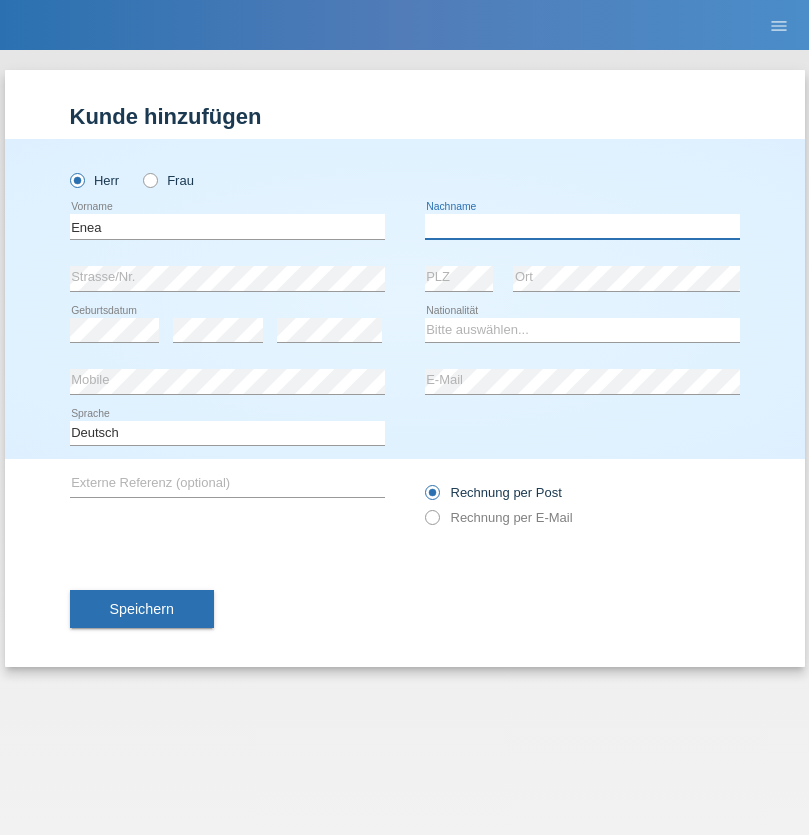 click at bounding box center [582, 226] 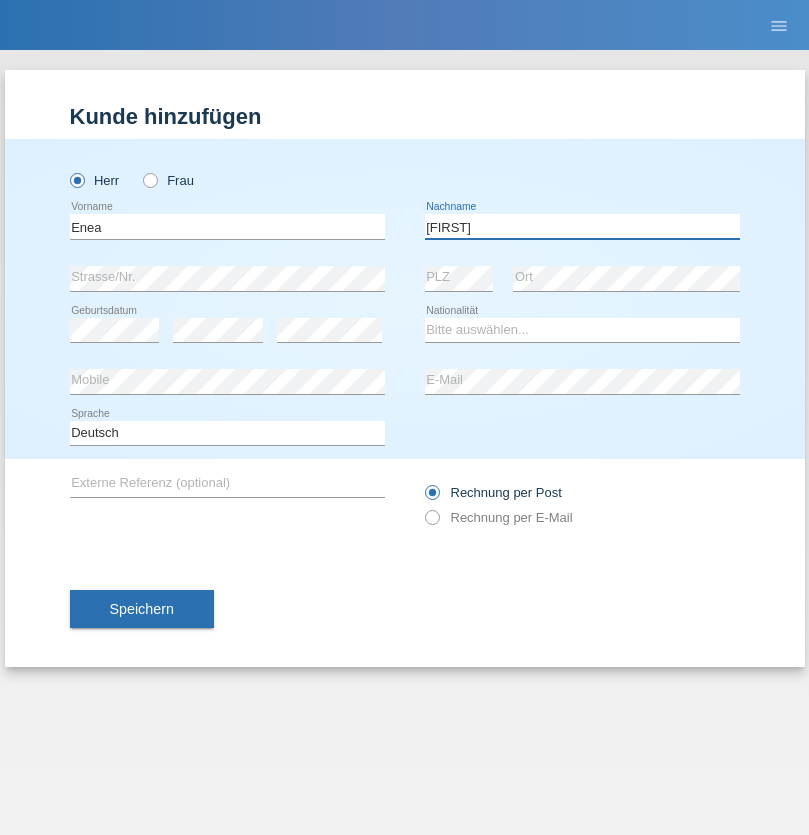 type on "Andrei" 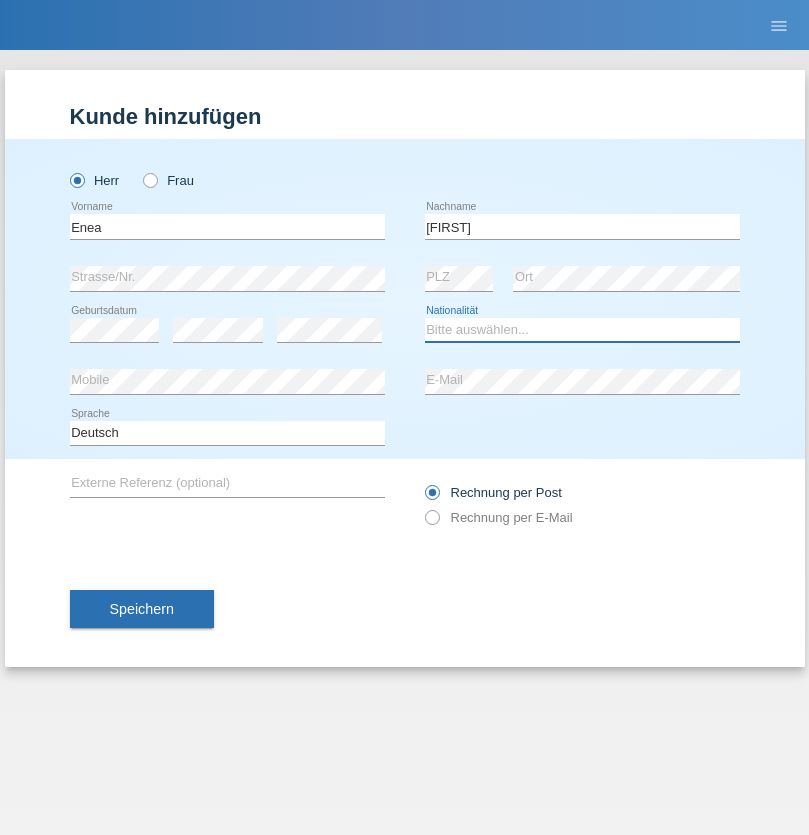 select on "OM" 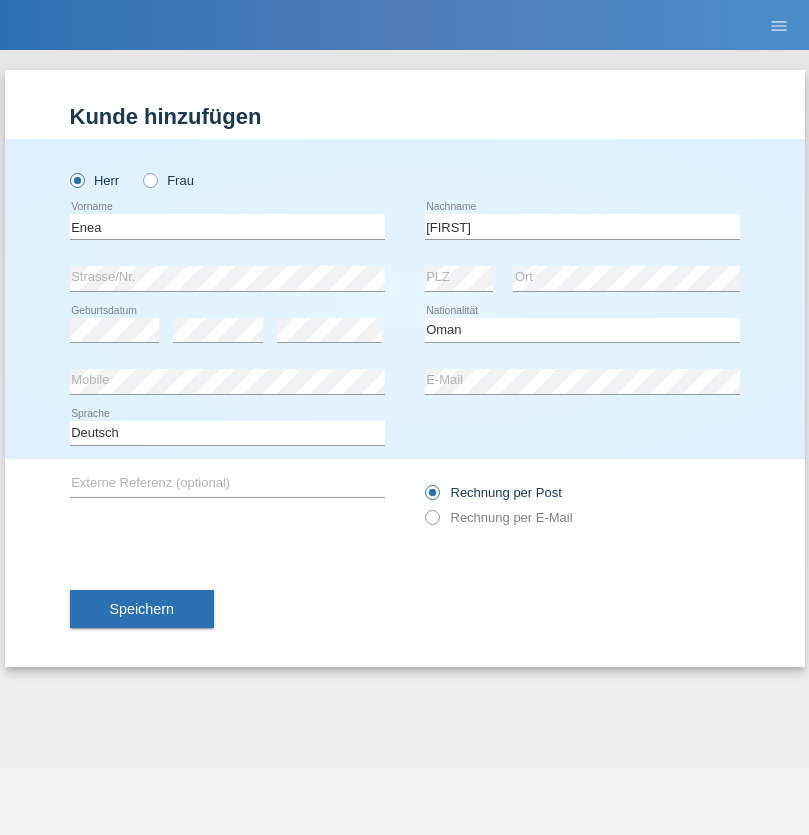select on "C" 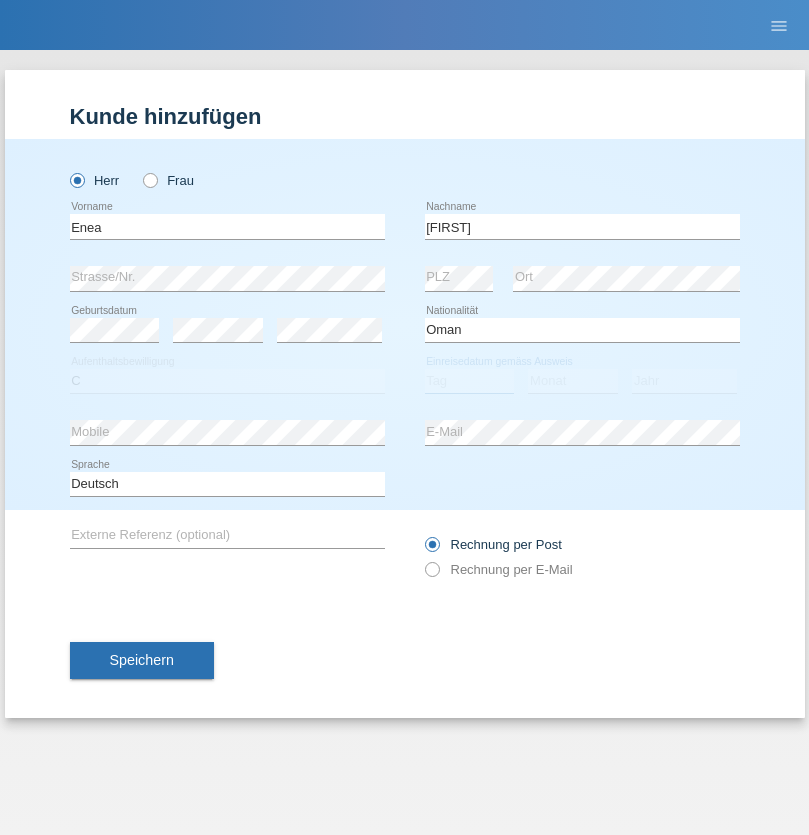 select on "17" 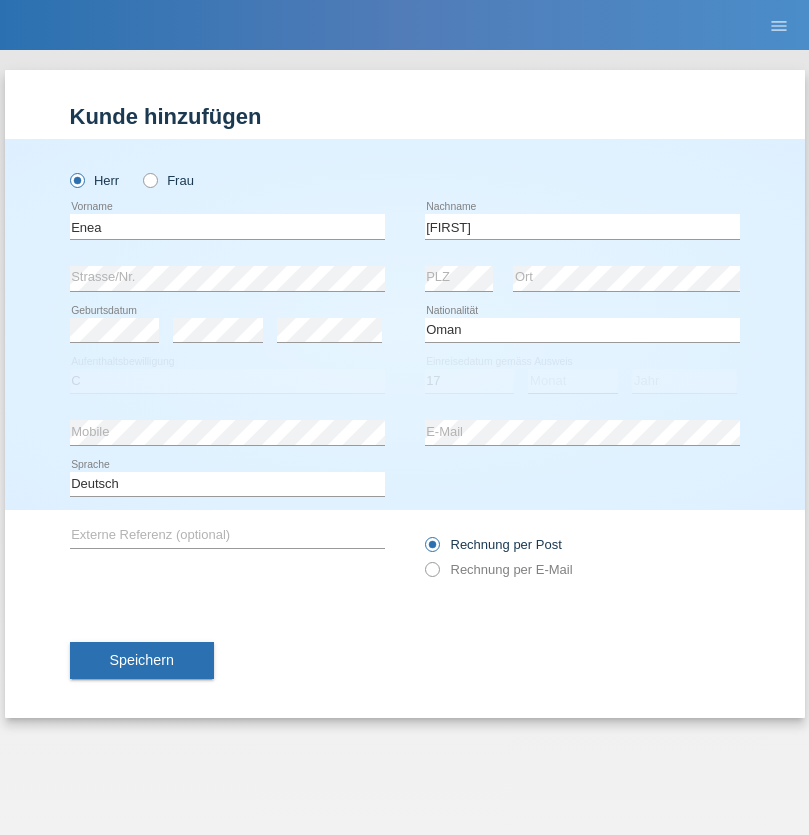 select on "06" 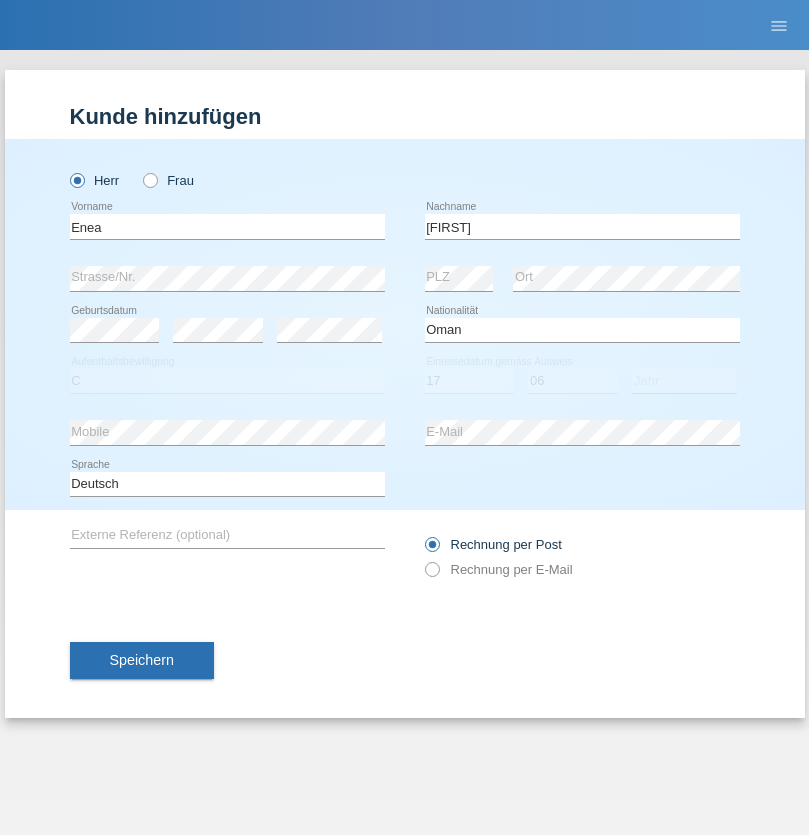 select on "2021" 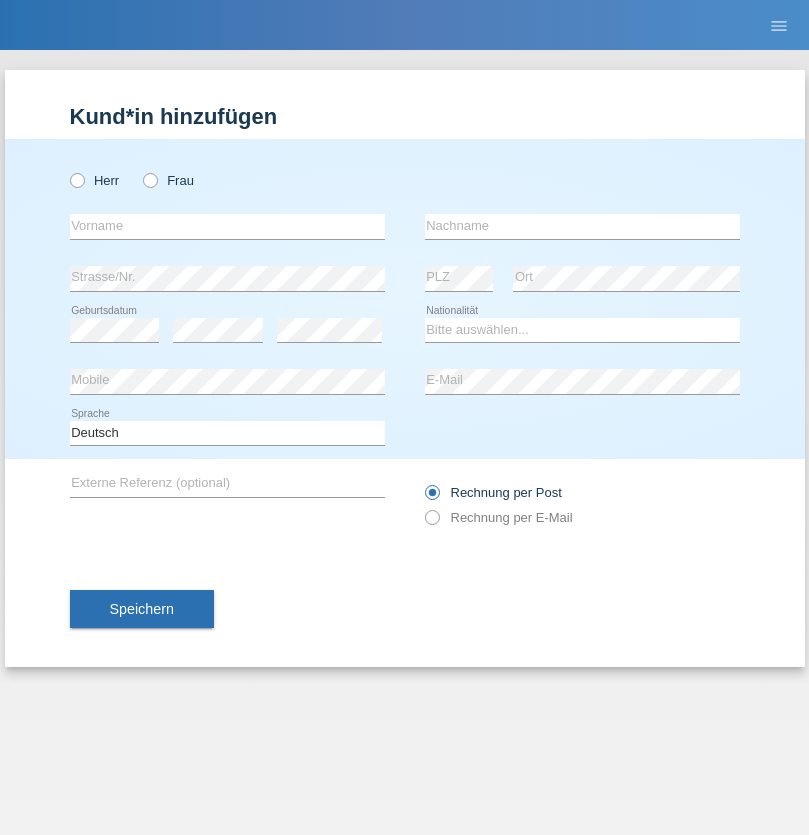 scroll, scrollTop: 0, scrollLeft: 0, axis: both 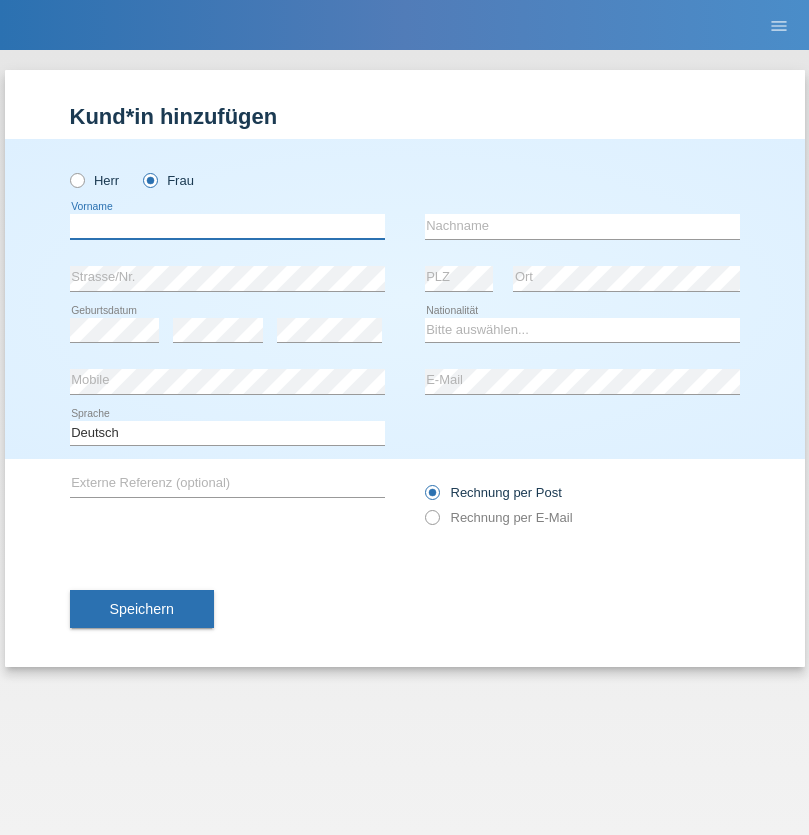 click at bounding box center [227, 226] 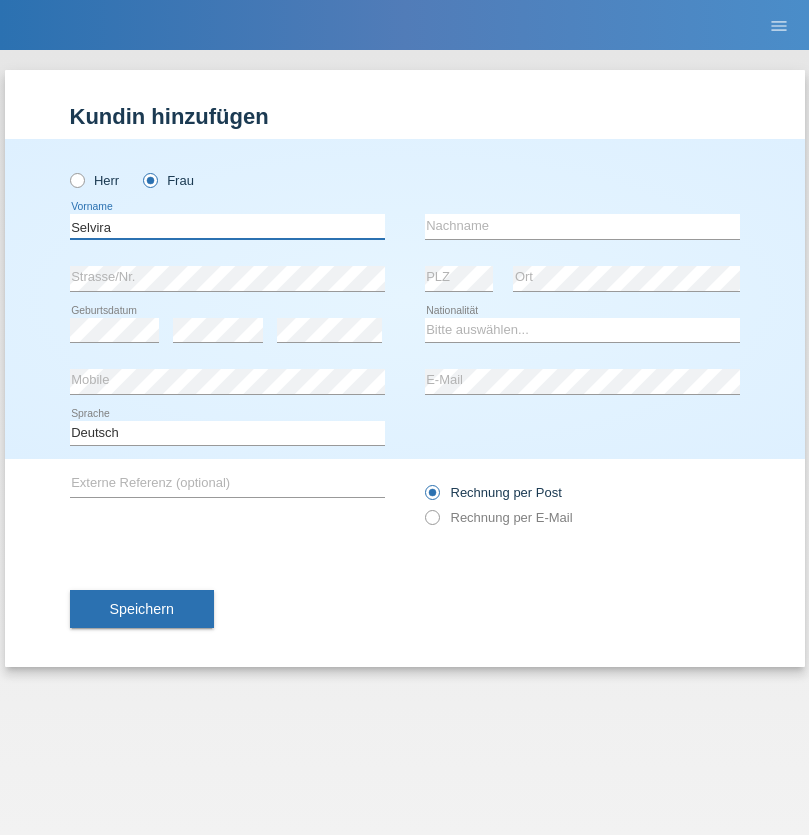 type on "Selvira" 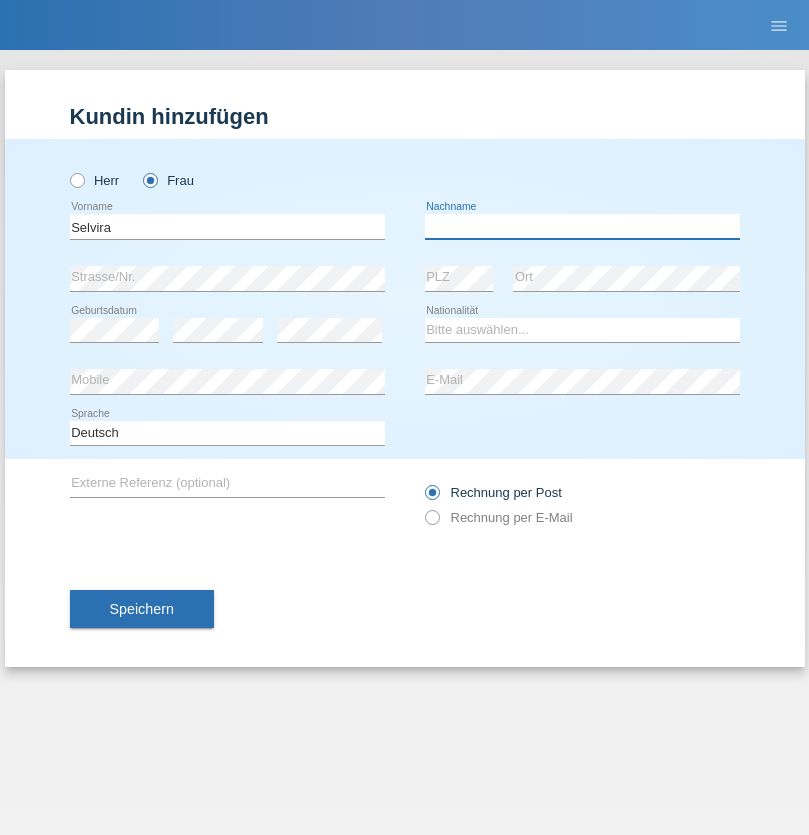 click at bounding box center [582, 226] 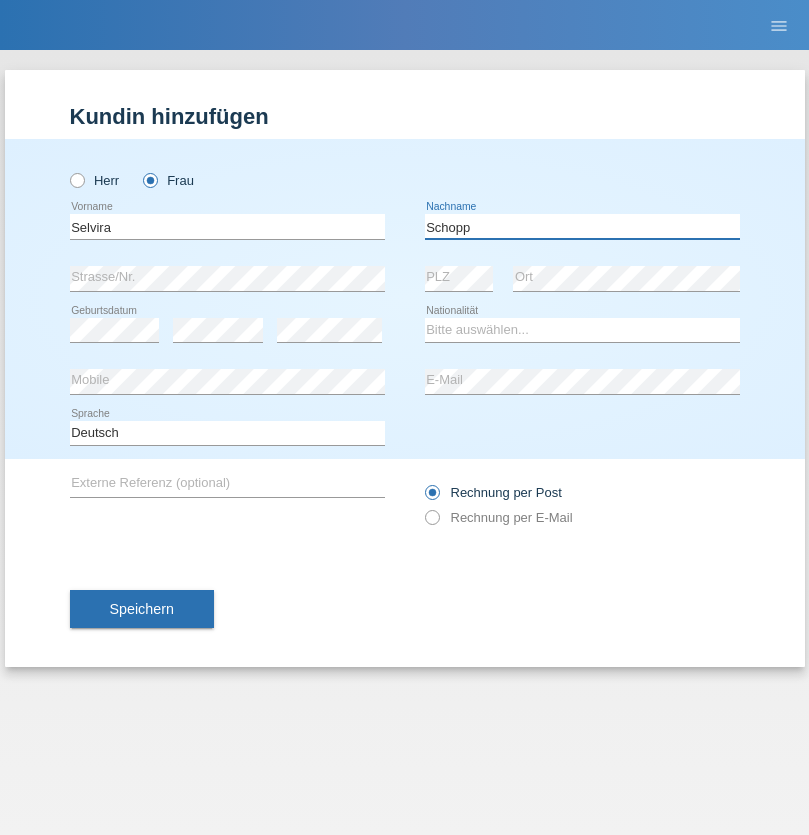 type on "Schopp" 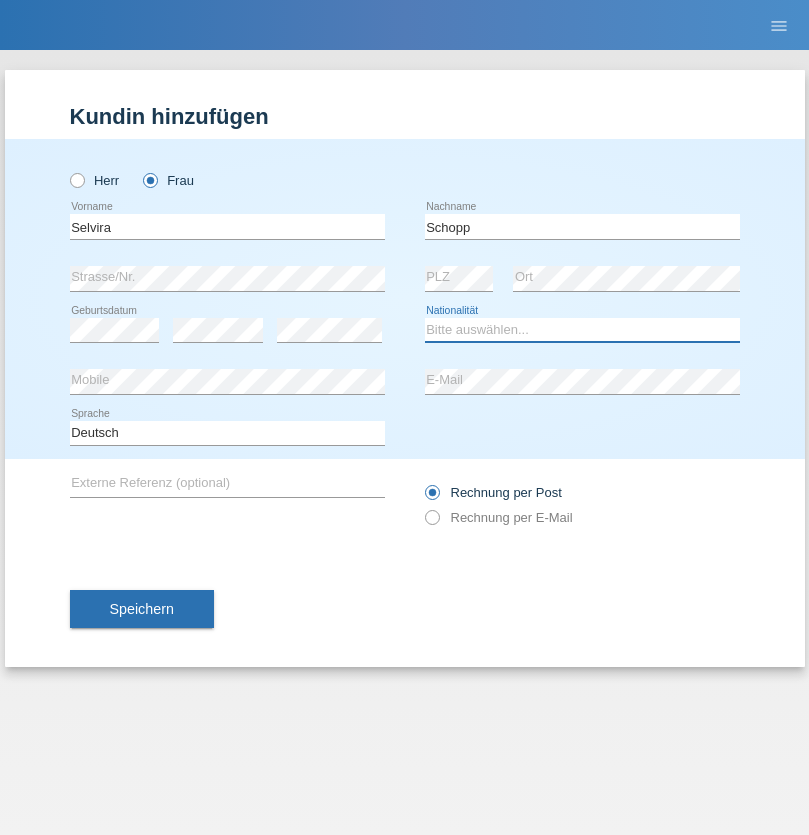 select on "CH" 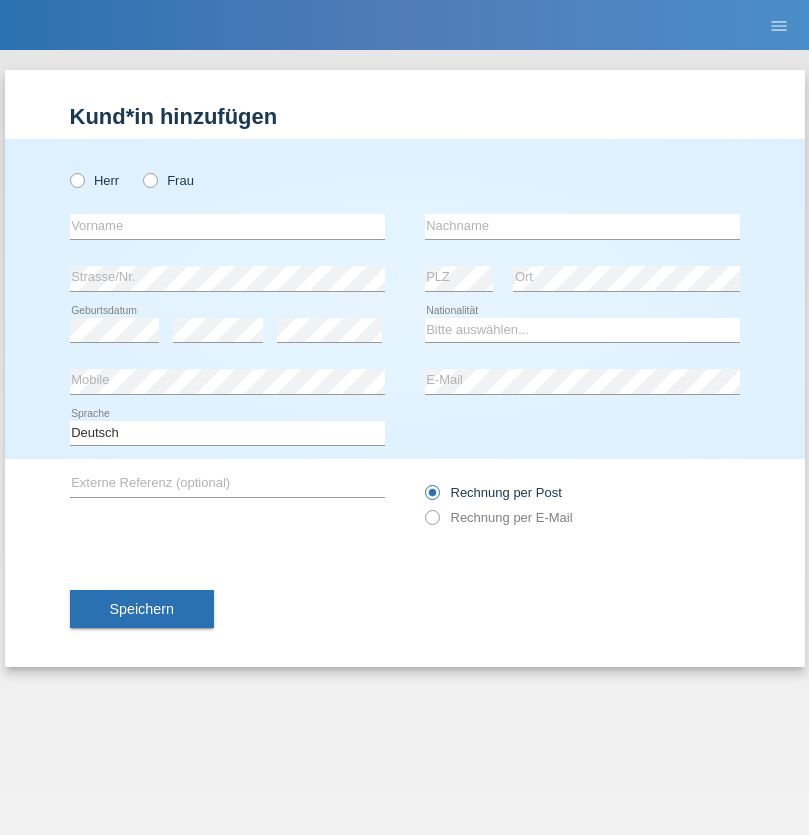 scroll, scrollTop: 0, scrollLeft: 0, axis: both 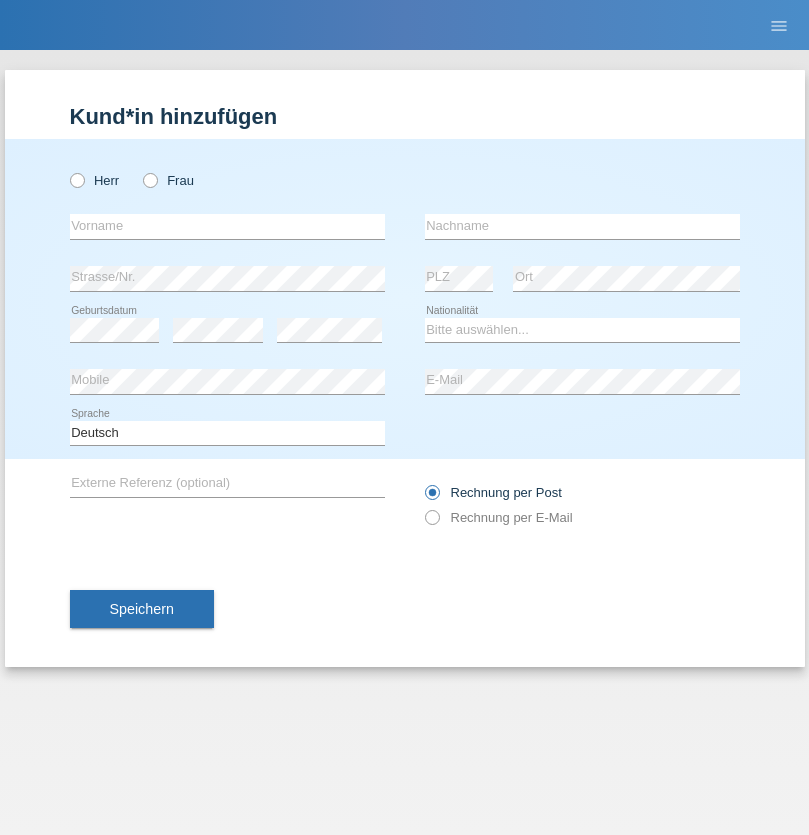 radio on "true" 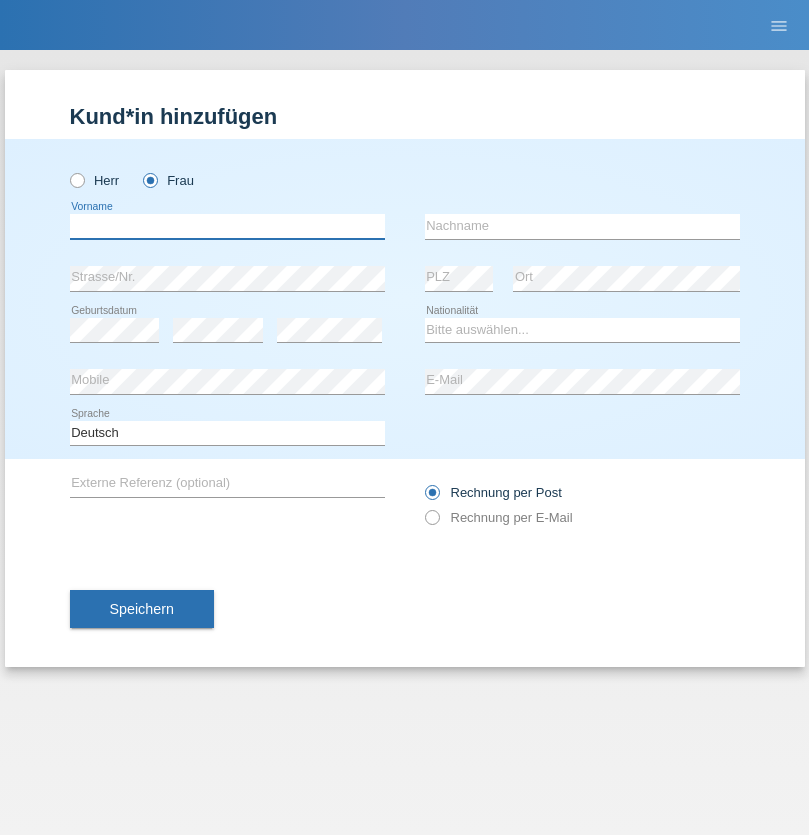 click at bounding box center (227, 226) 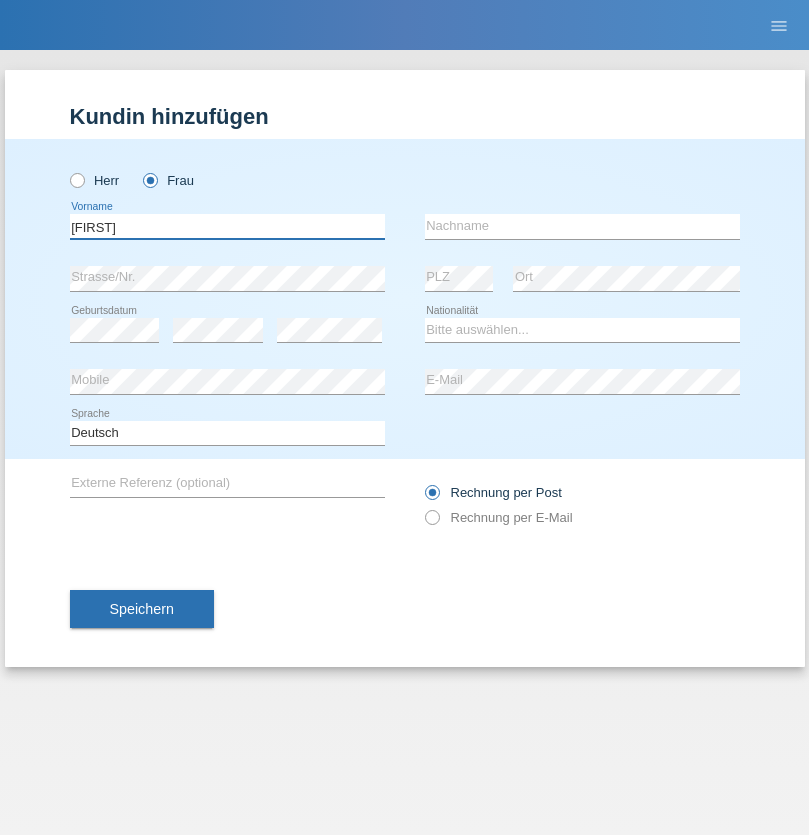 type on "[FIRST]" 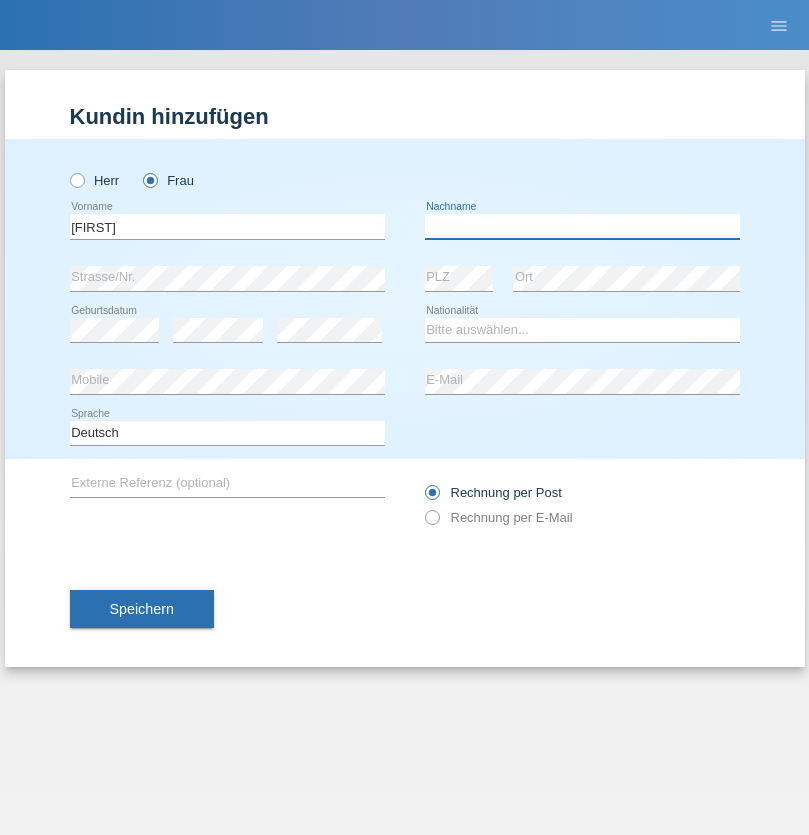 click at bounding box center (582, 226) 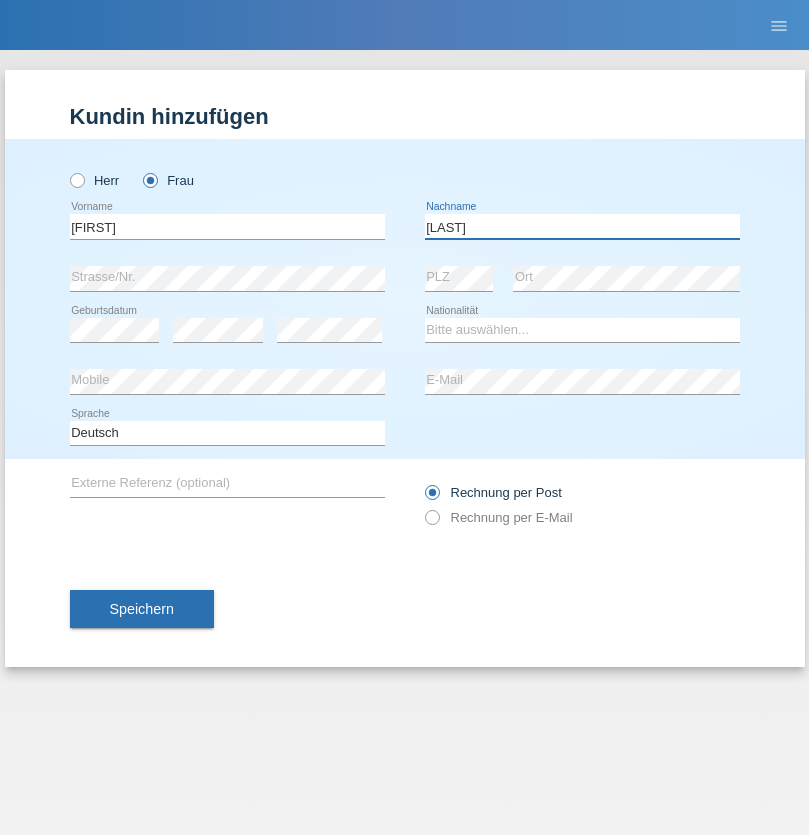type on "[LAST]" 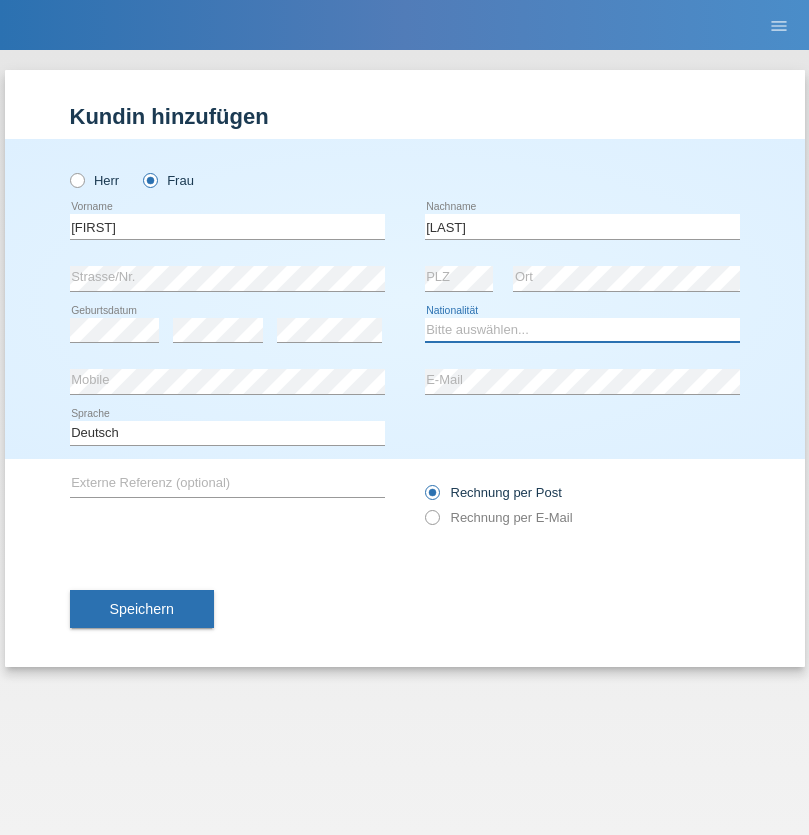 select on "SK" 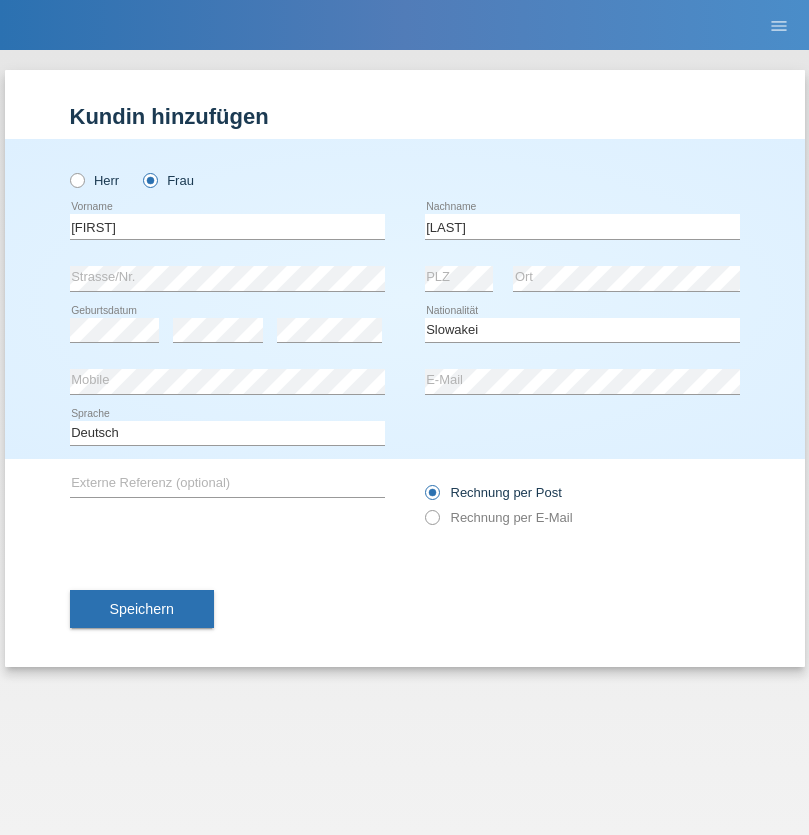 select on "C" 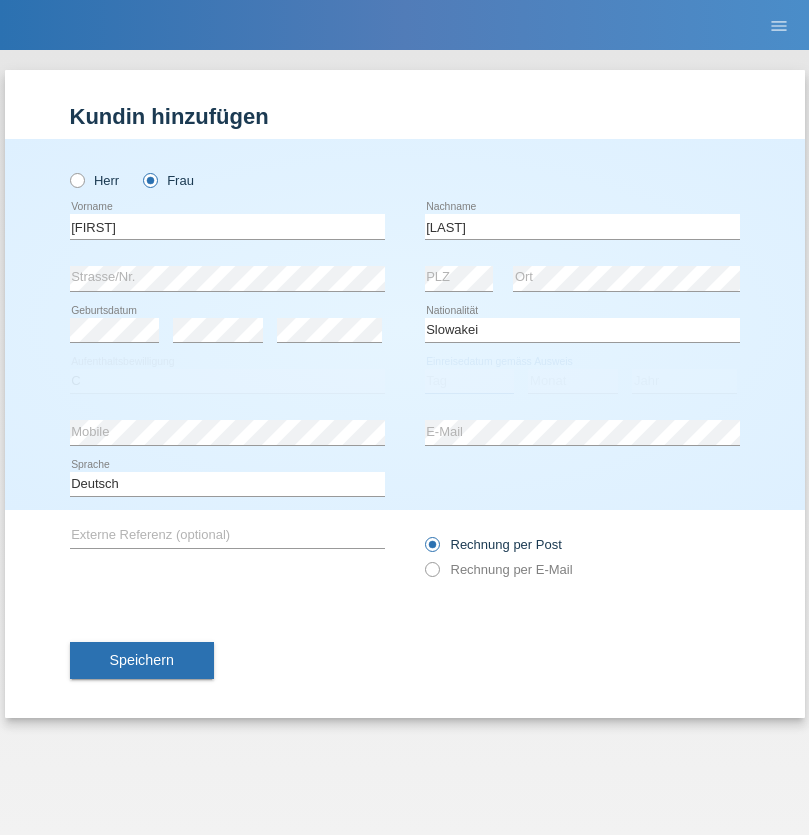 select on "05" 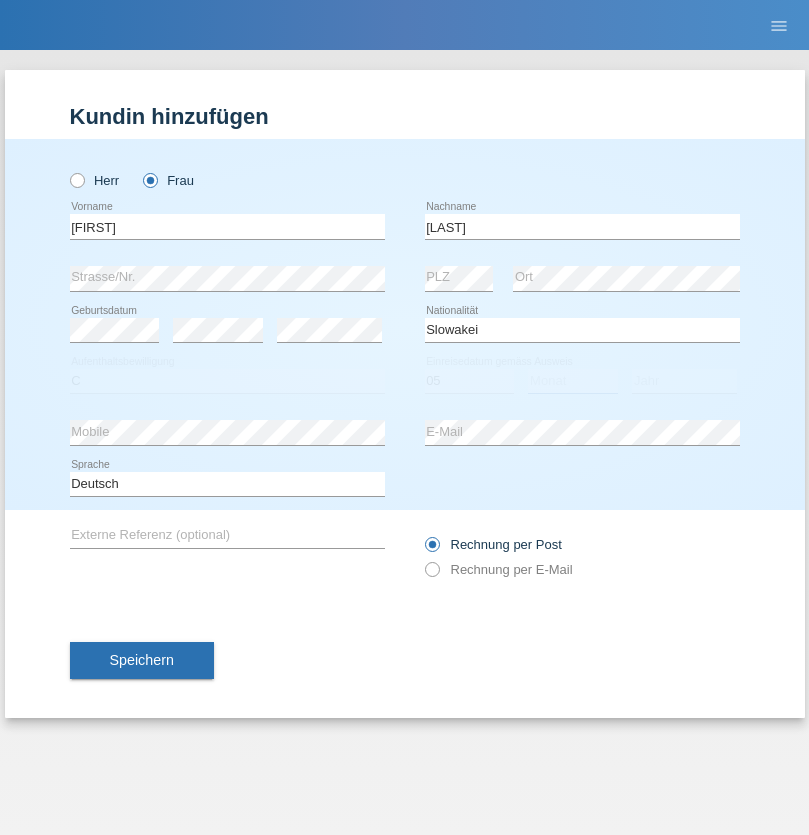 select on "04" 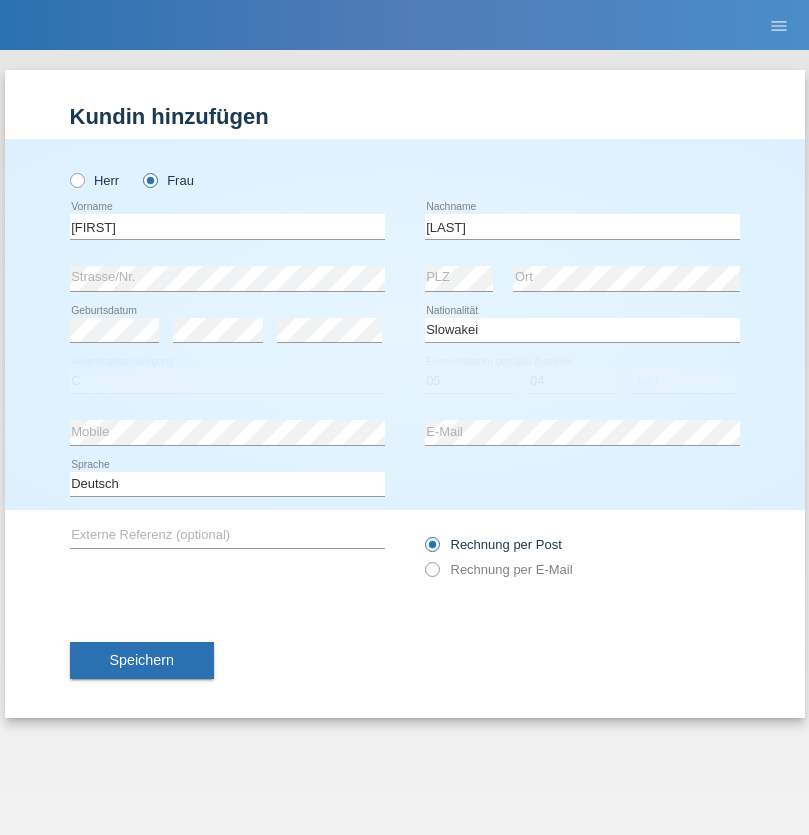 select on "2014" 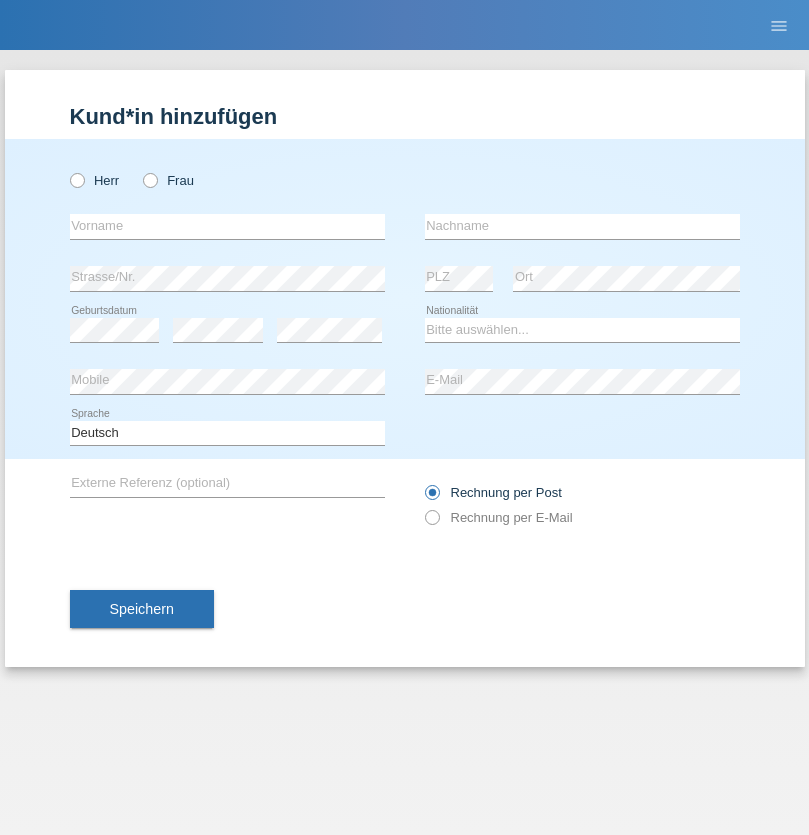scroll, scrollTop: 0, scrollLeft: 0, axis: both 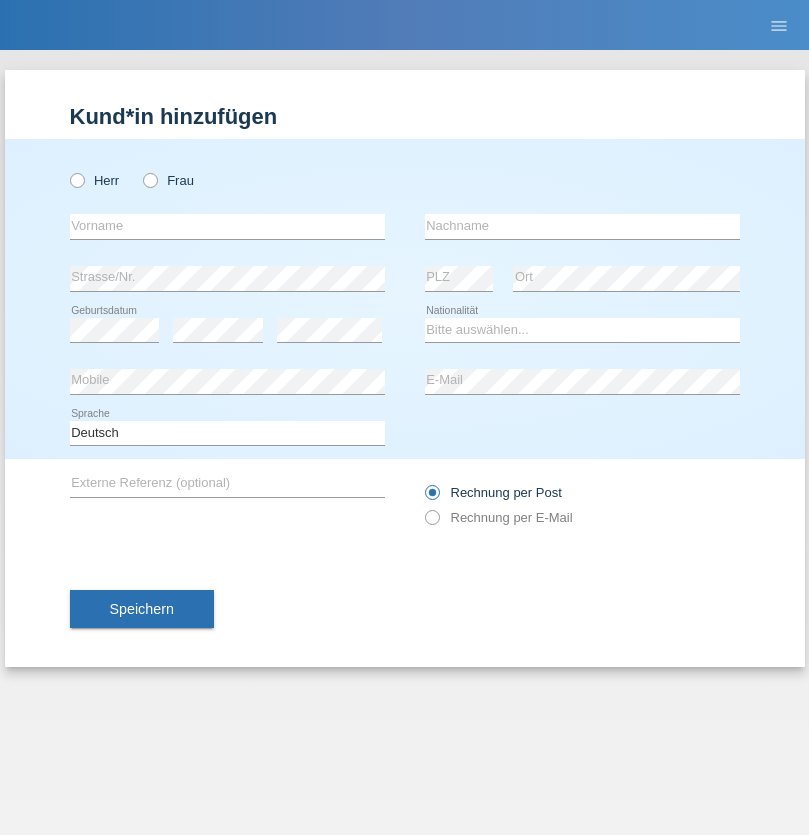 radio on "true" 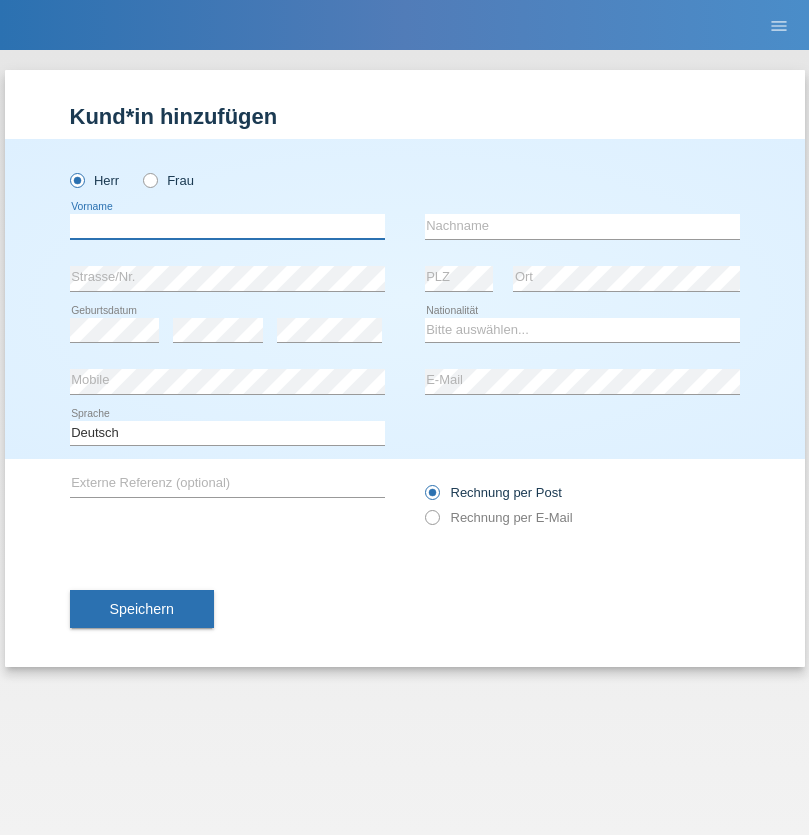 click at bounding box center [227, 226] 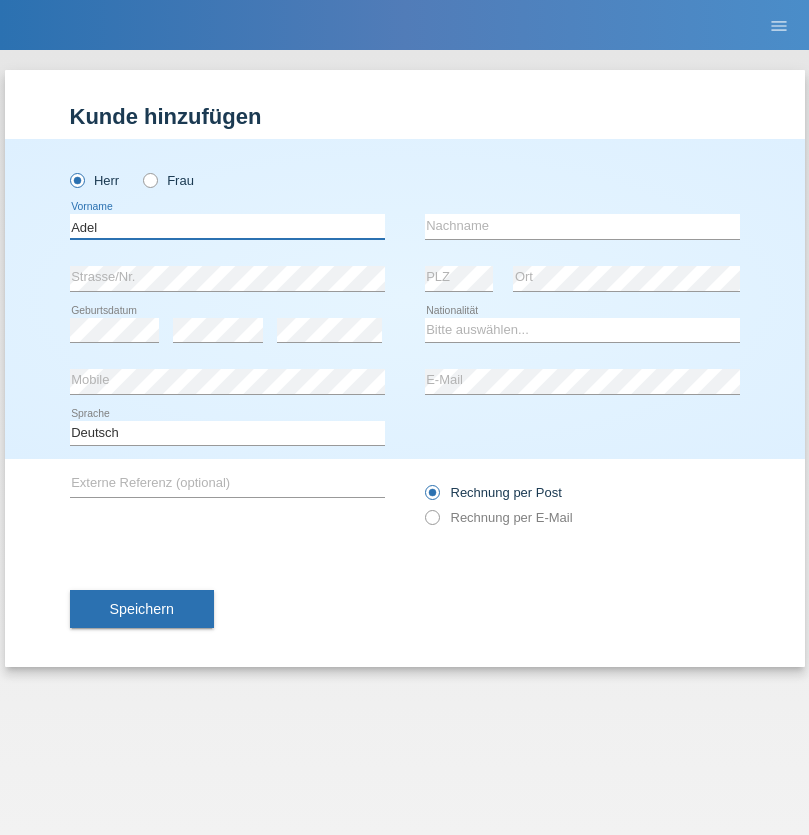 type on "Adel" 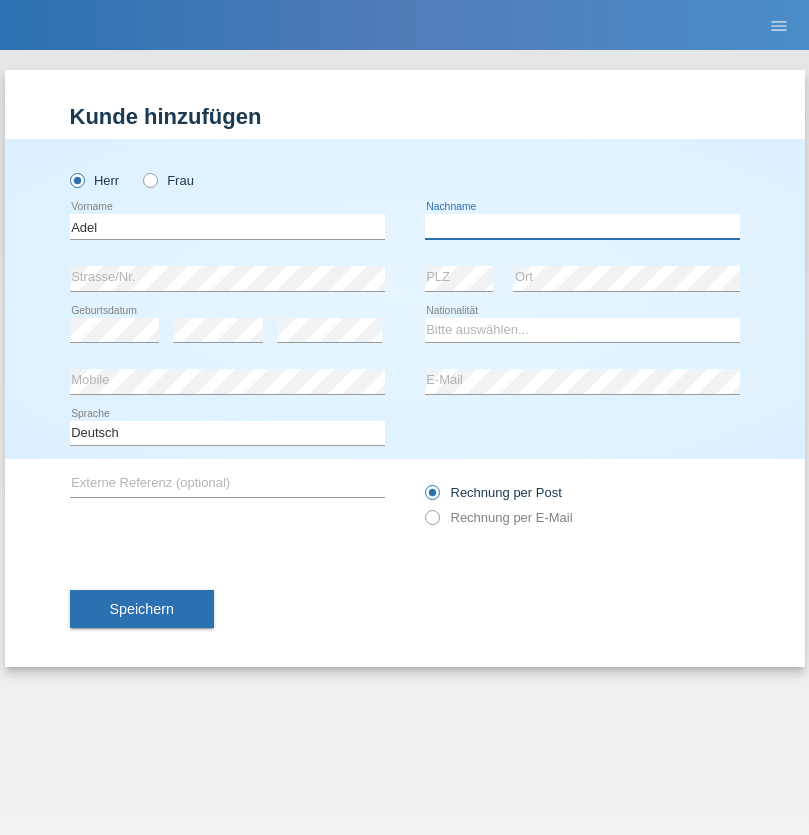 click at bounding box center (582, 226) 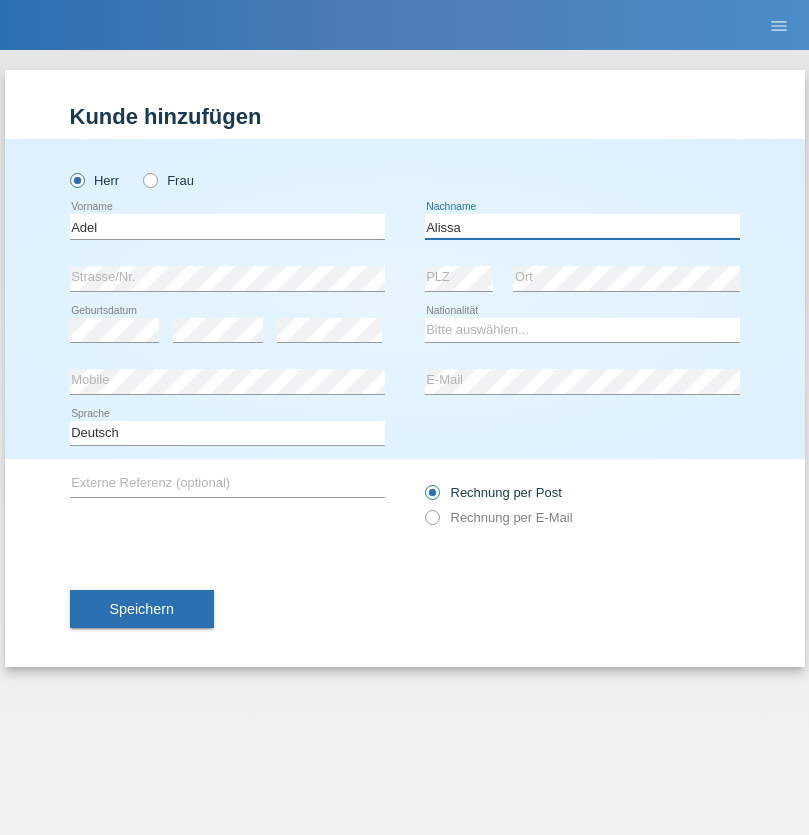 type on "Alissa" 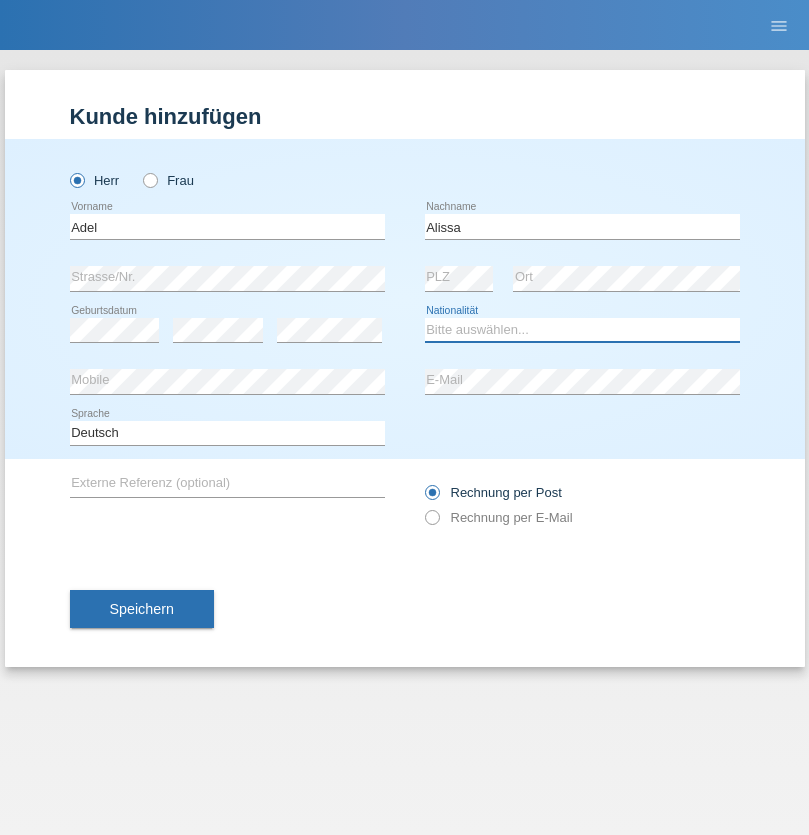 select on "SY" 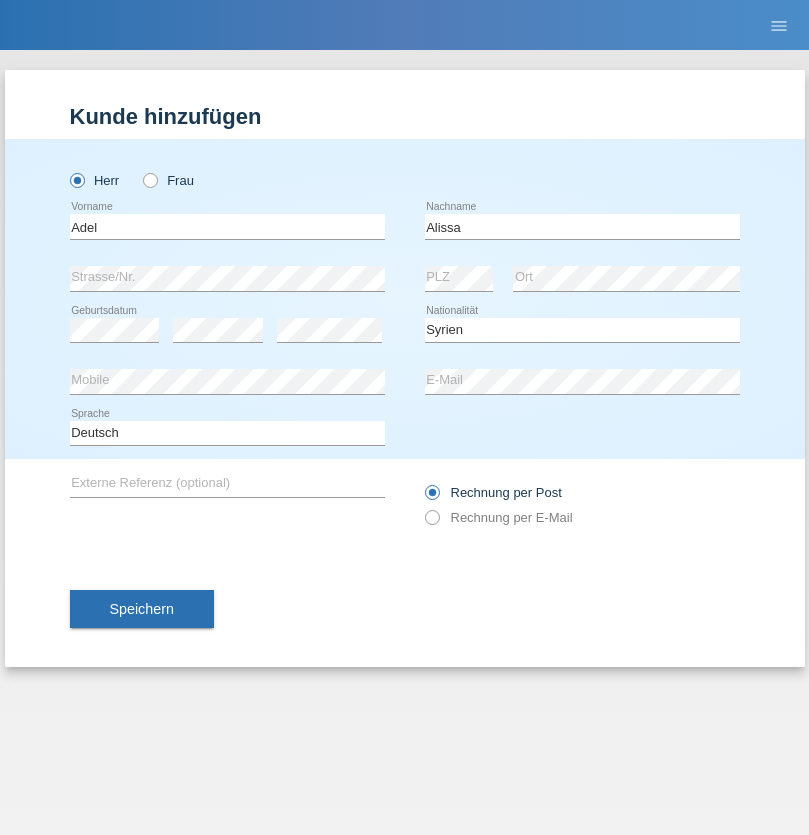 select on "C" 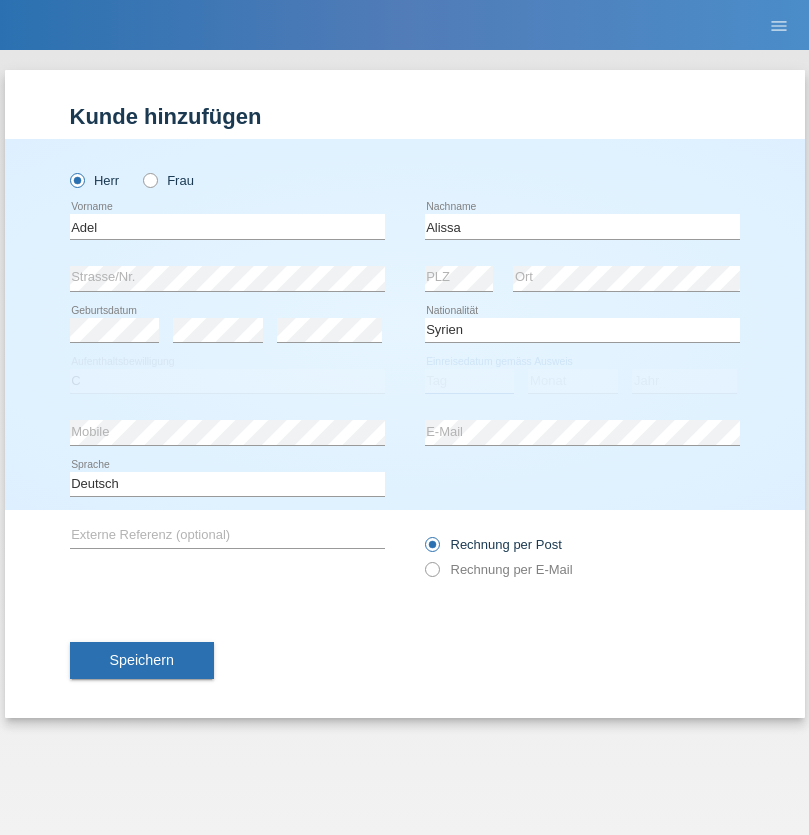 select on "20" 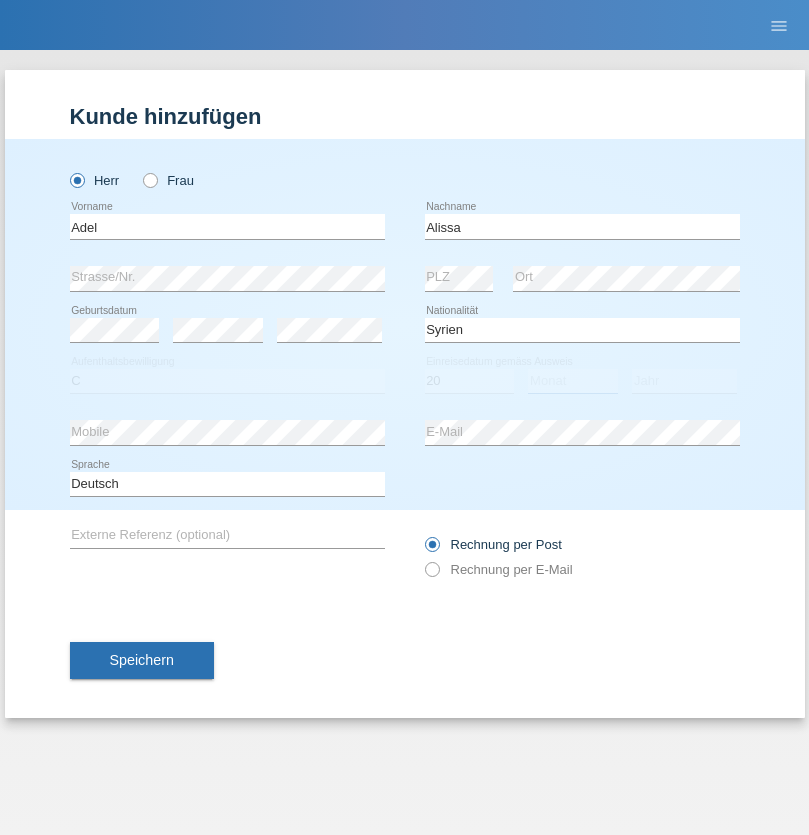 select on "09" 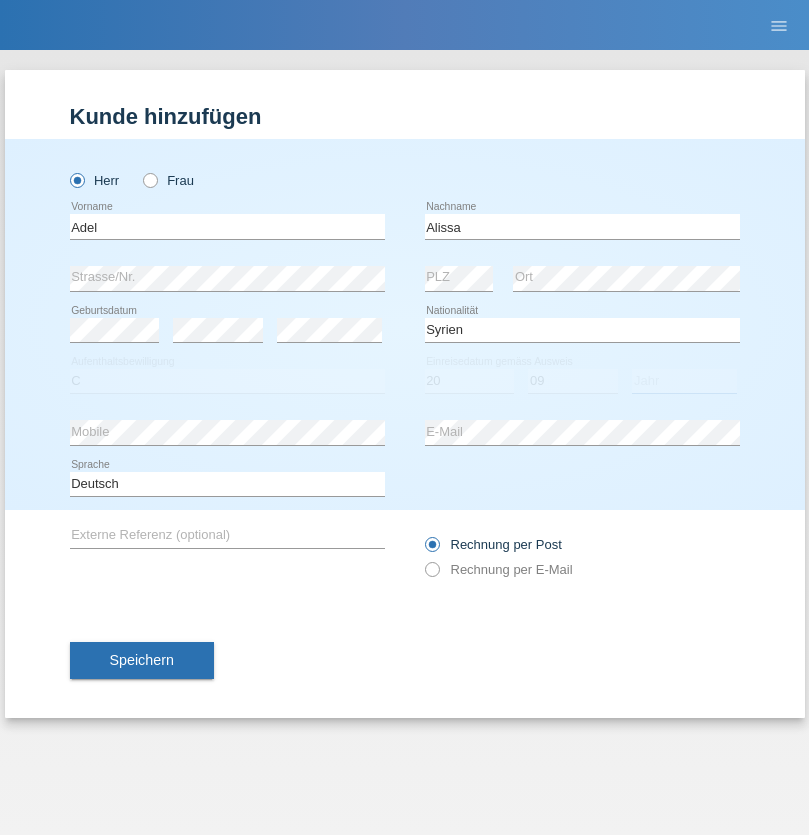 select on "2018" 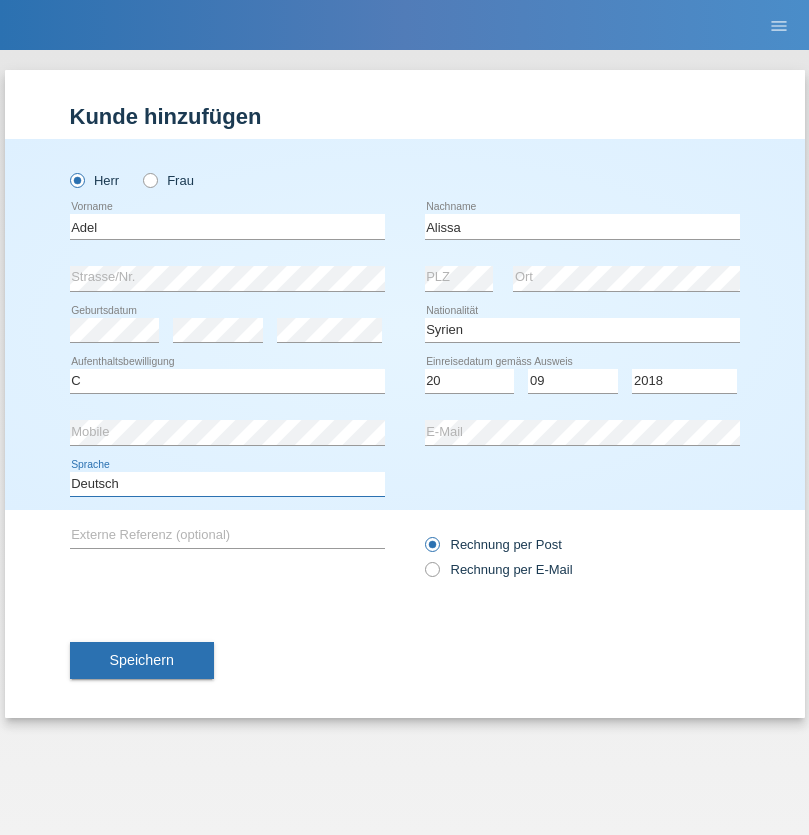 select on "en" 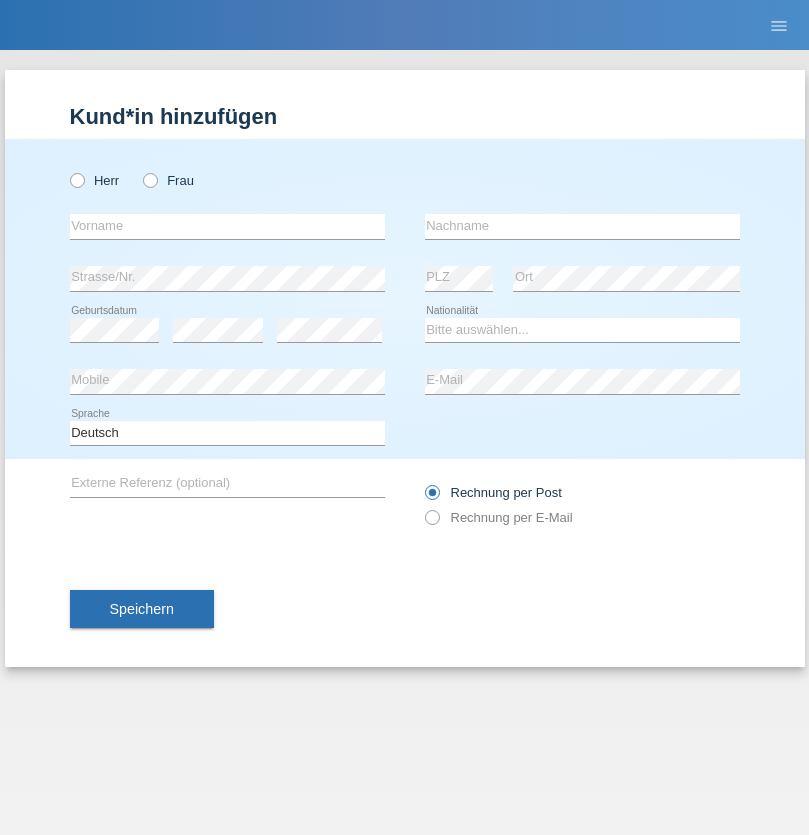 scroll, scrollTop: 0, scrollLeft: 0, axis: both 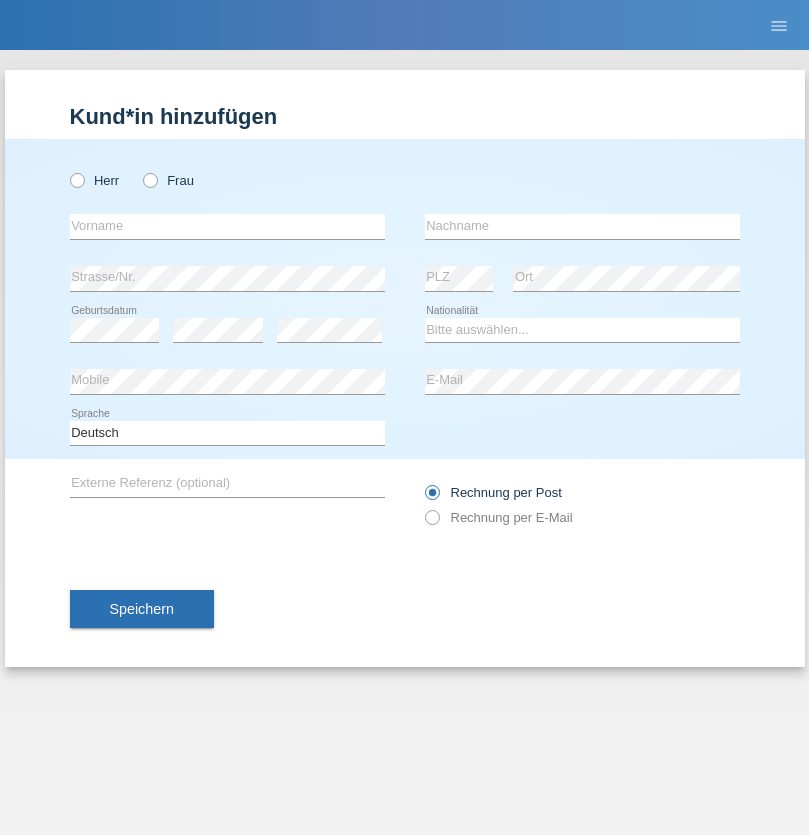 radio on "true" 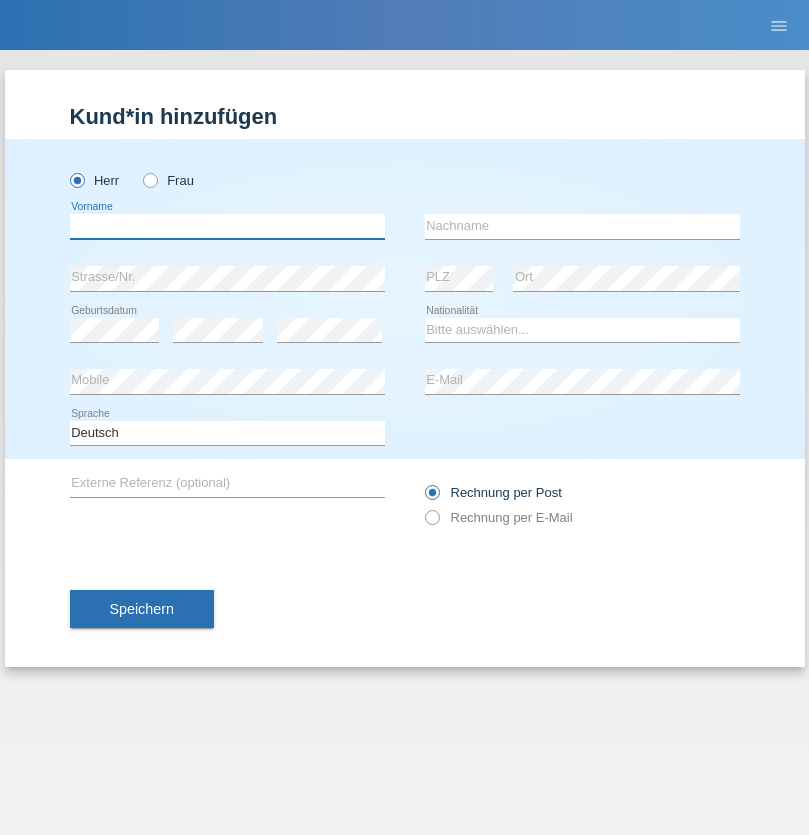 click at bounding box center (227, 226) 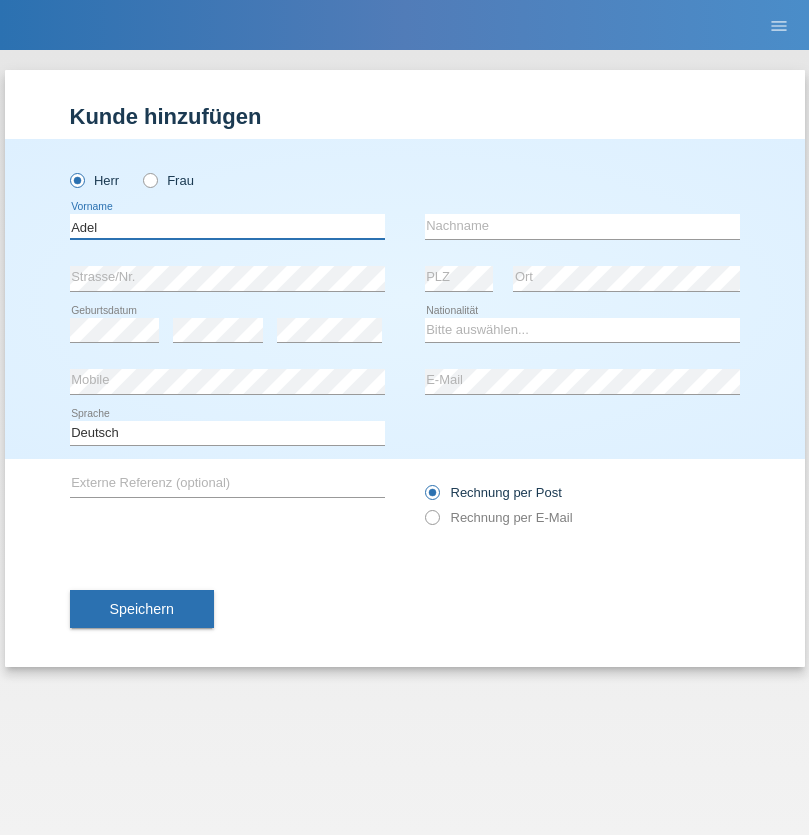 type on "Adel" 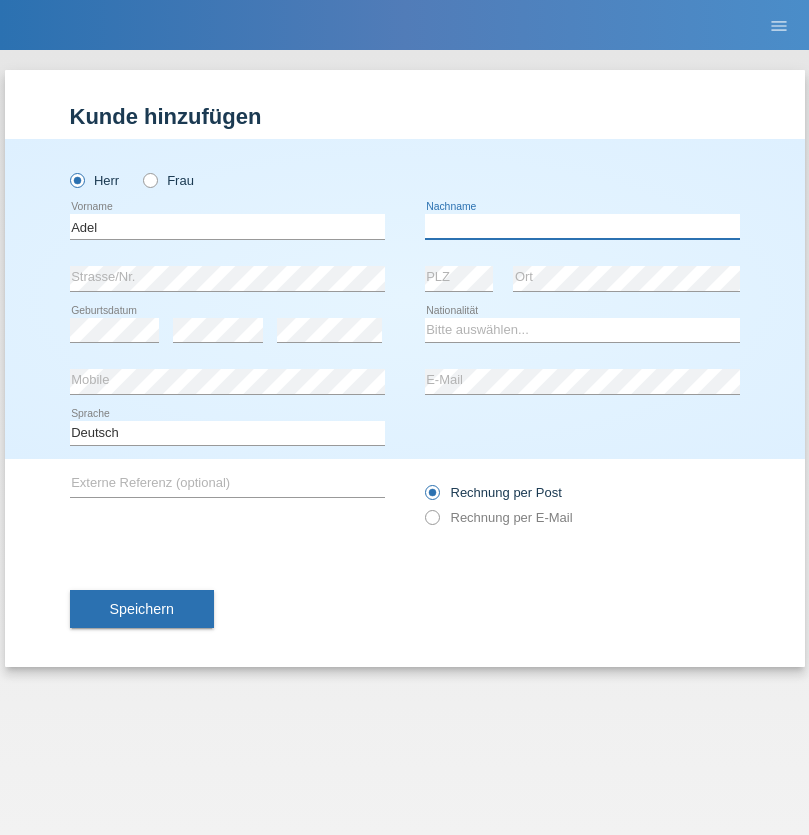 click at bounding box center (582, 226) 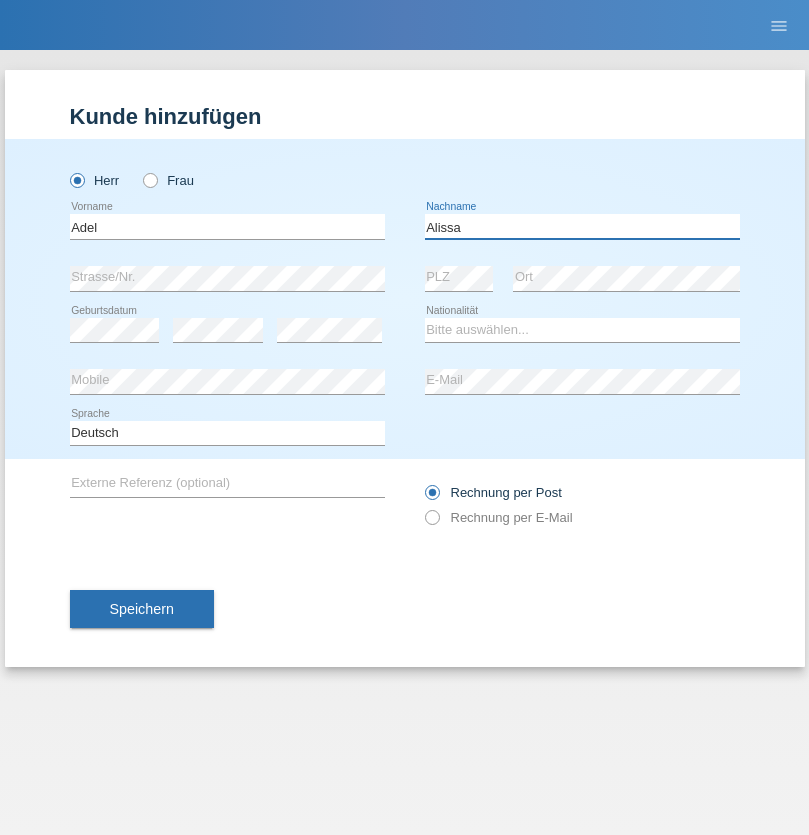 type on "Alissa" 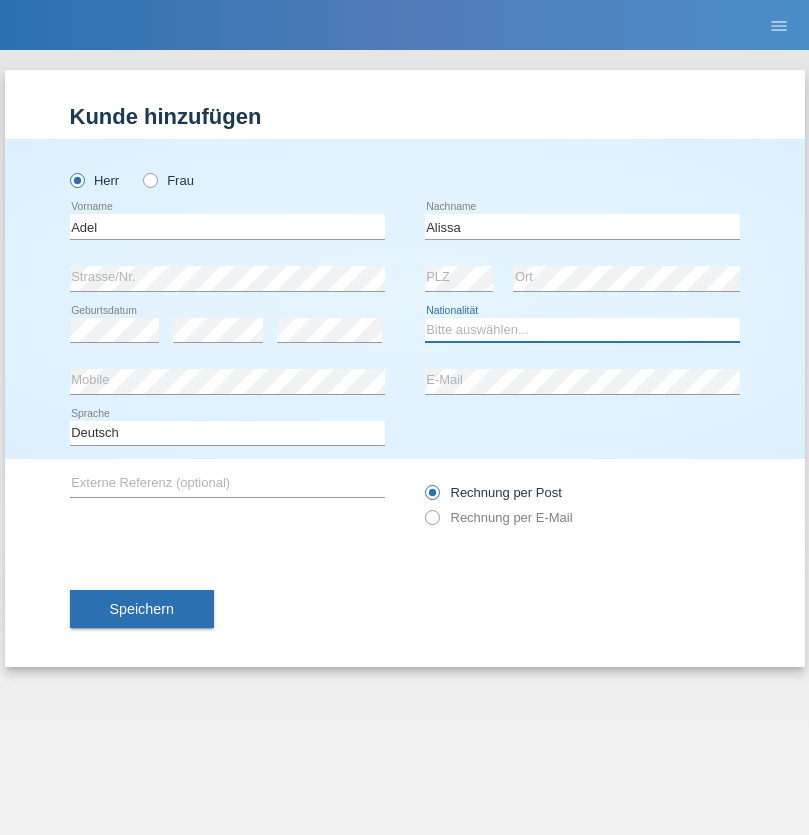 select on "SY" 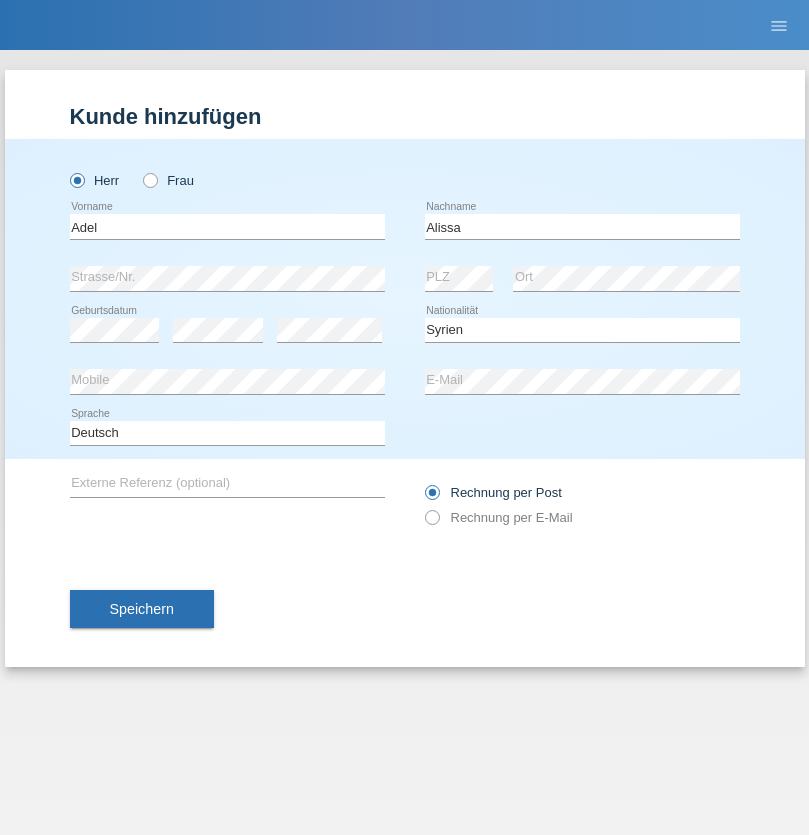 select on "C" 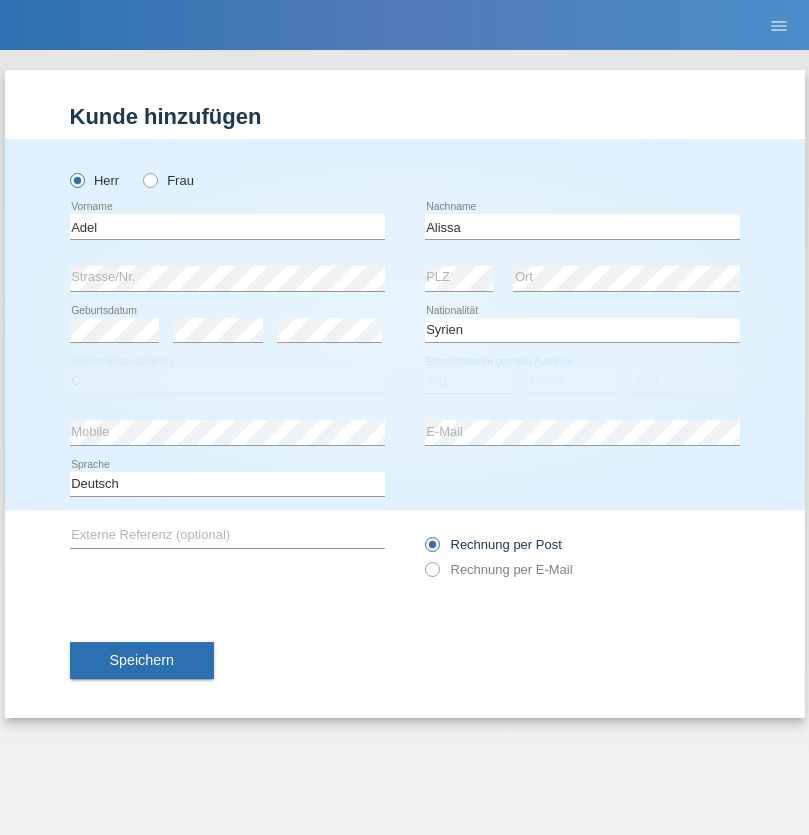 select on "20" 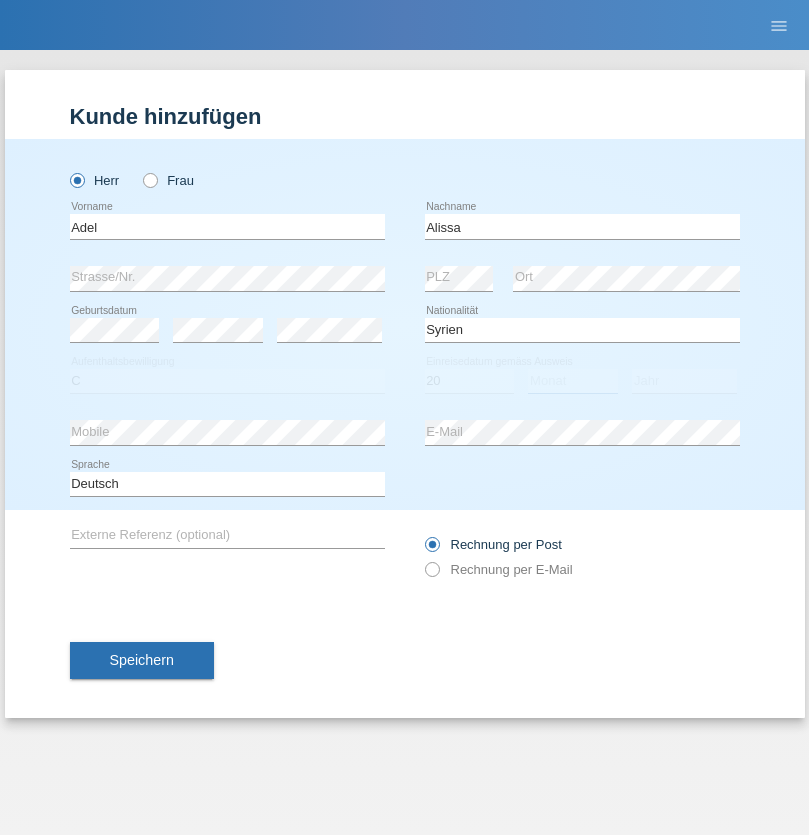 select on "09" 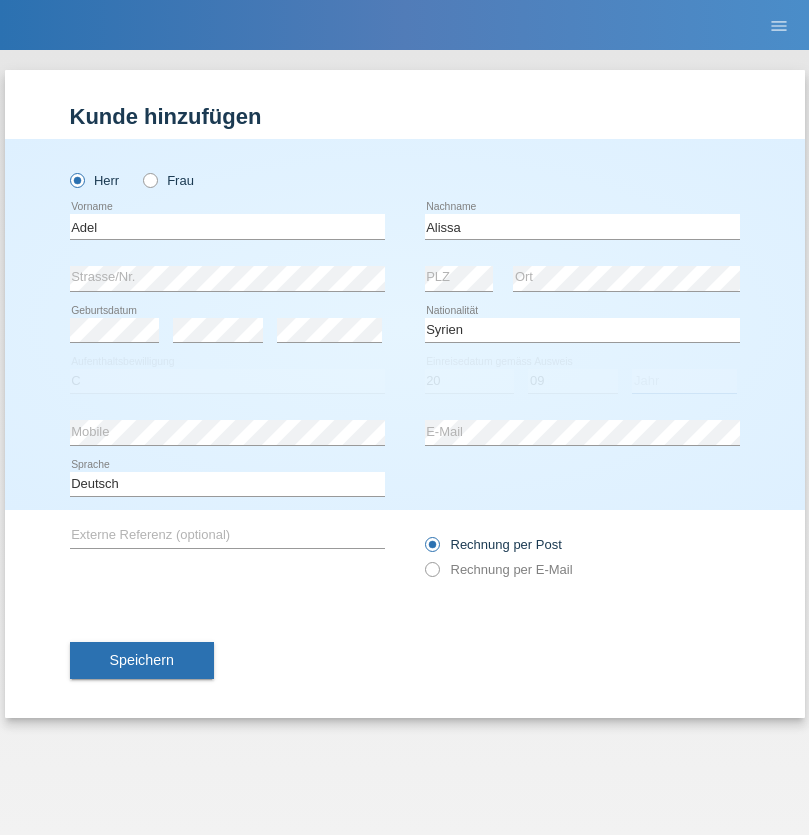 select on "2018" 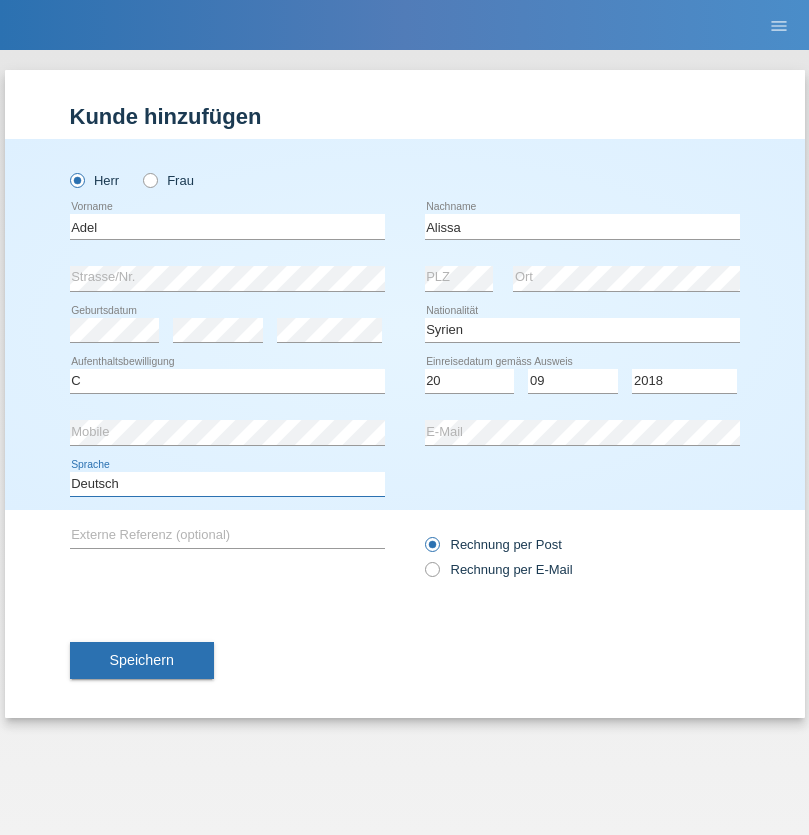 select on "en" 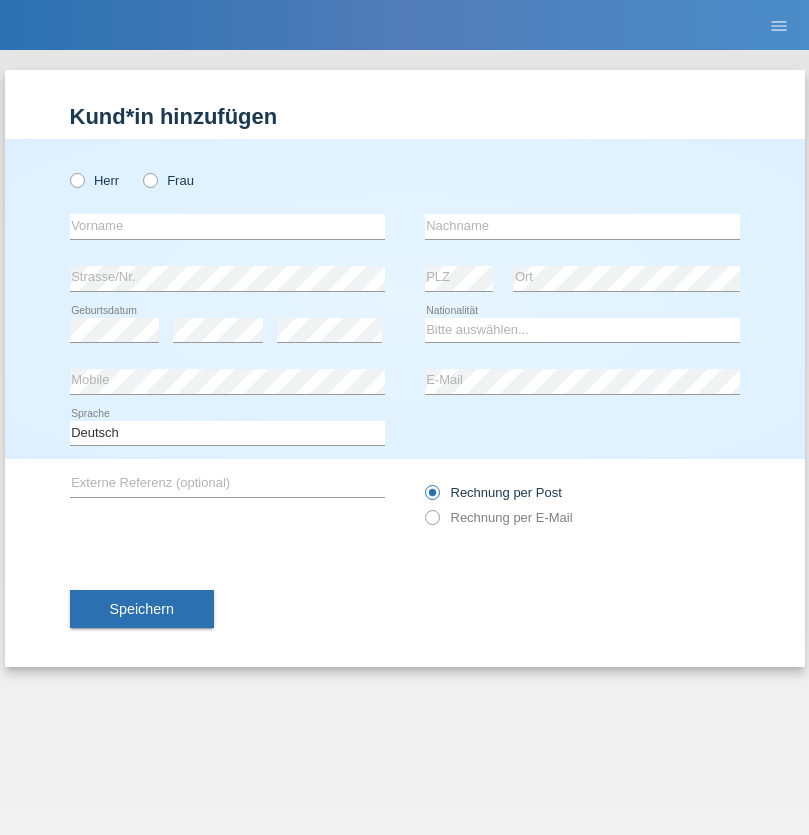 scroll, scrollTop: 0, scrollLeft: 0, axis: both 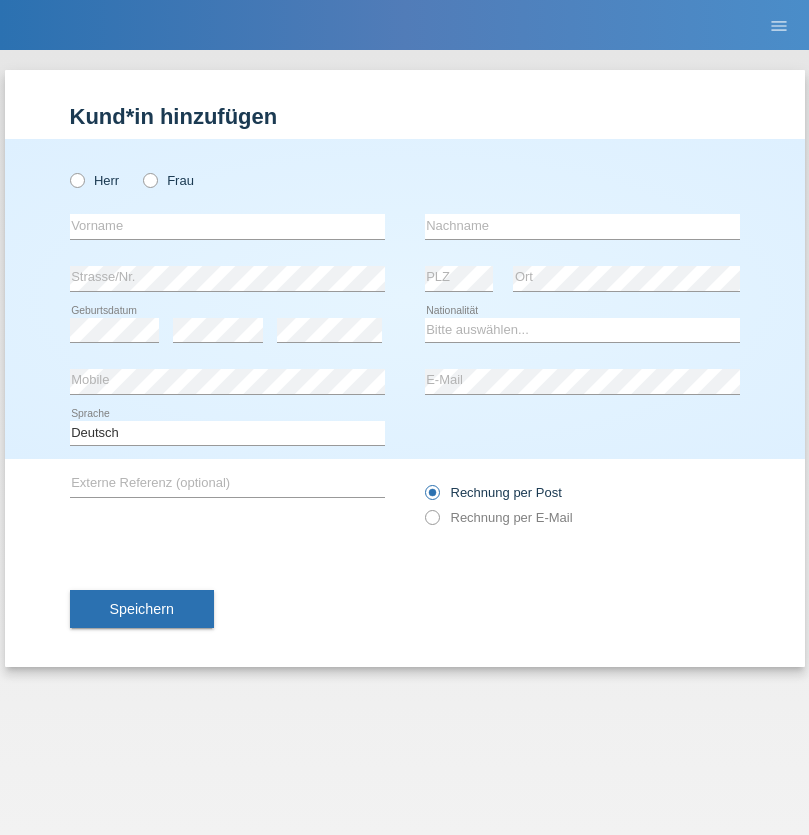 radio on "true" 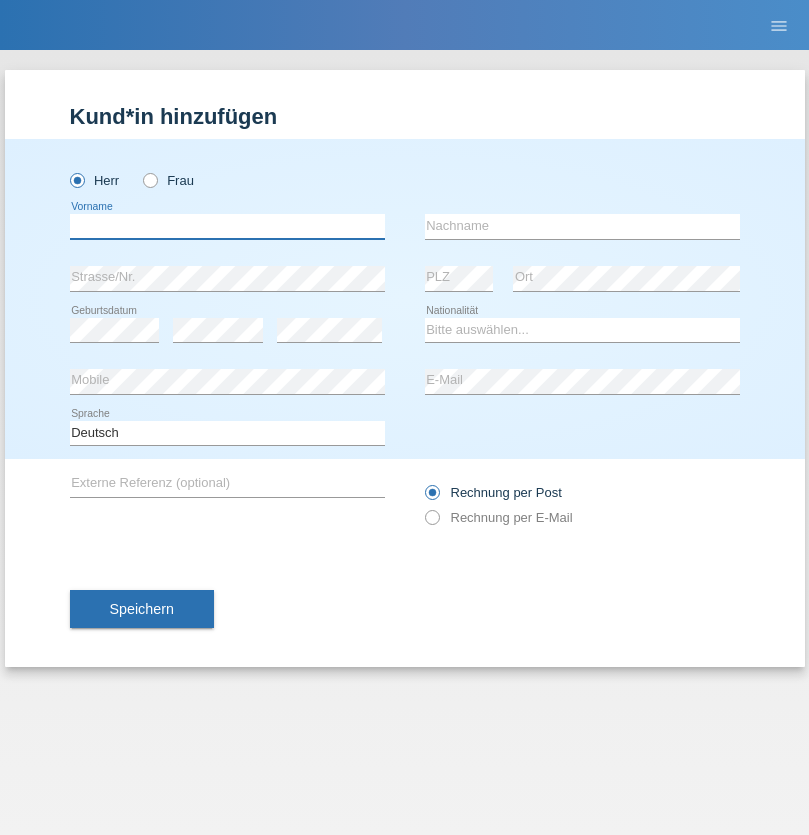 click at bounding box center (227, 226) 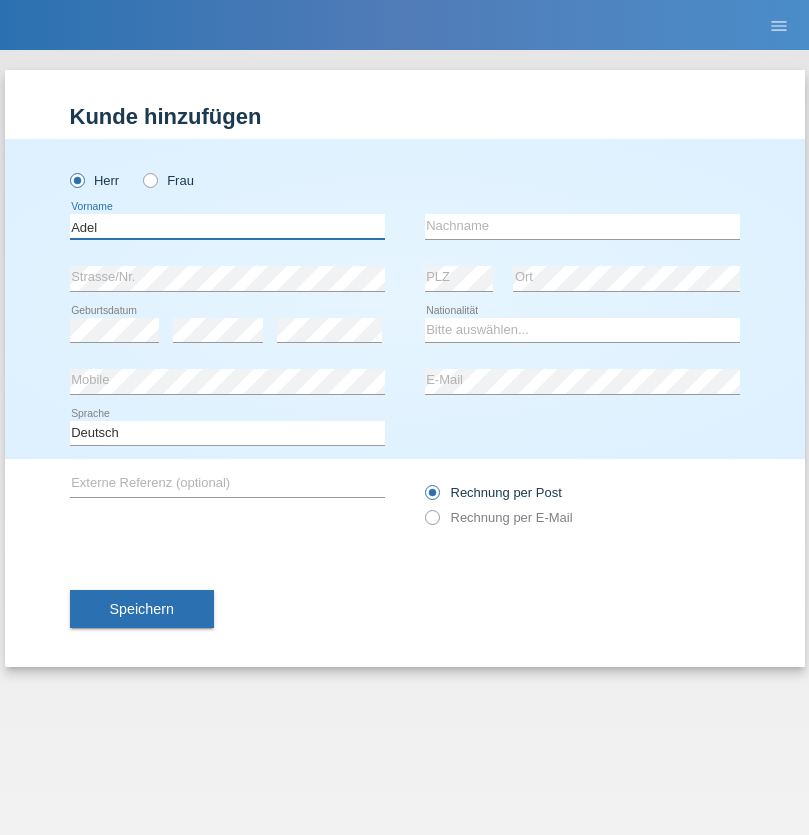 type on "Adel" 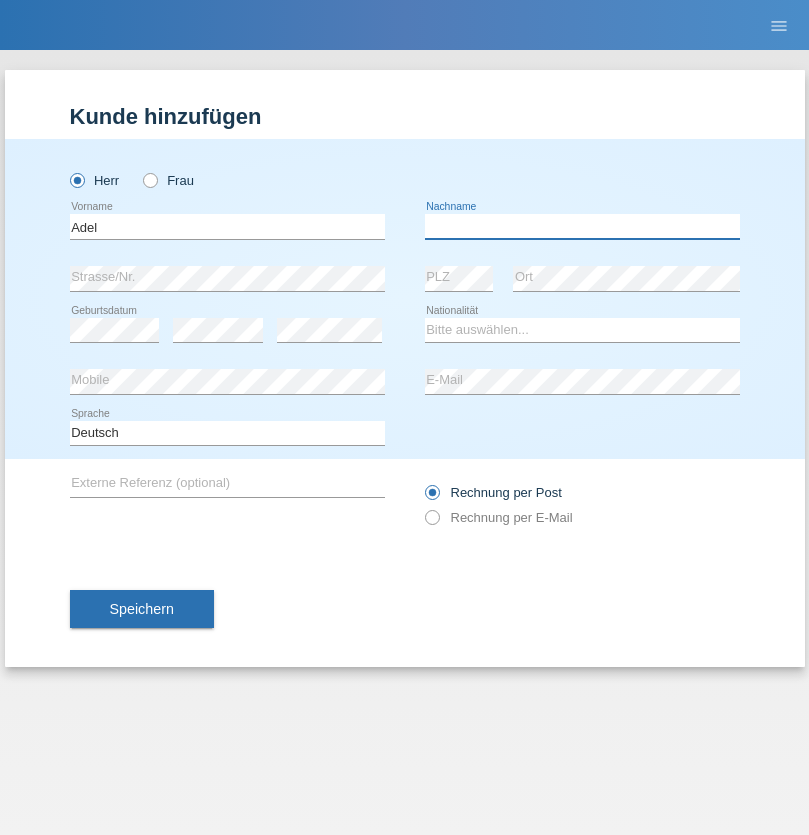 click at bounding box center (582, 226) 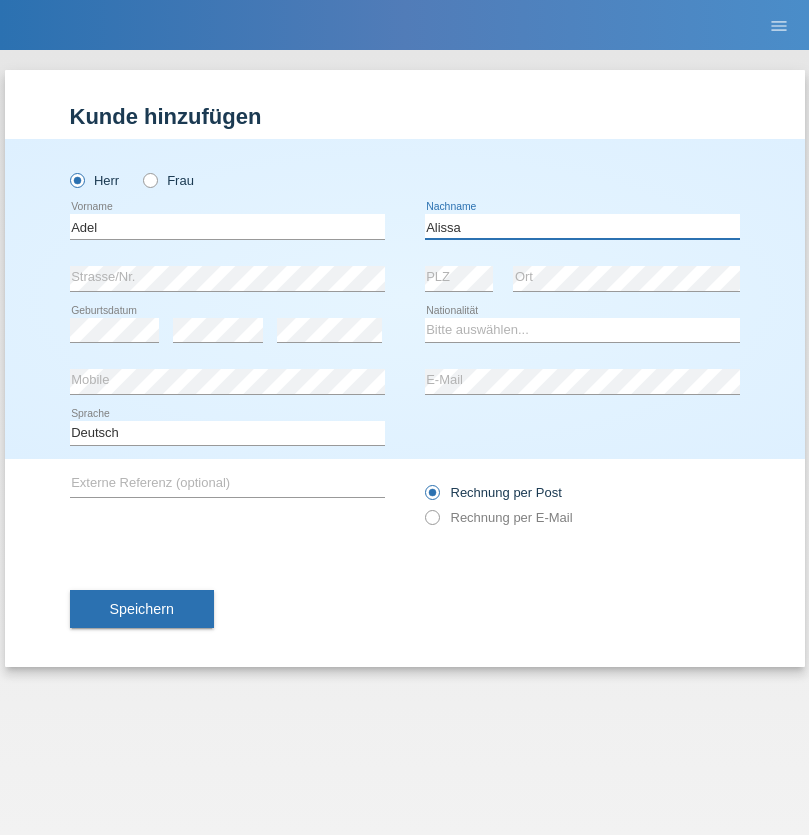 type on "Alissa" 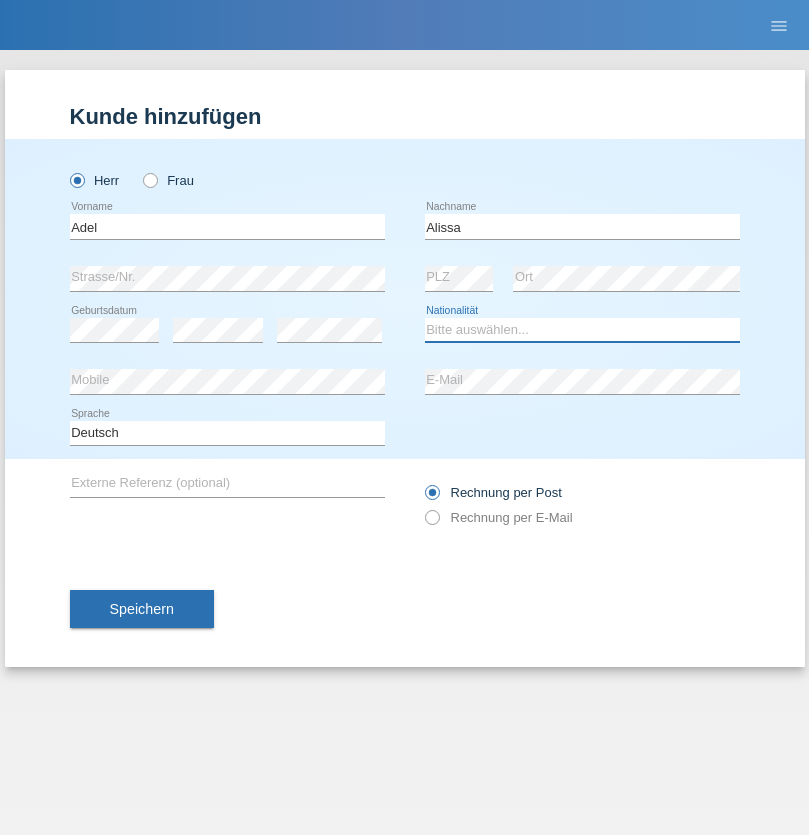 select on "SY" 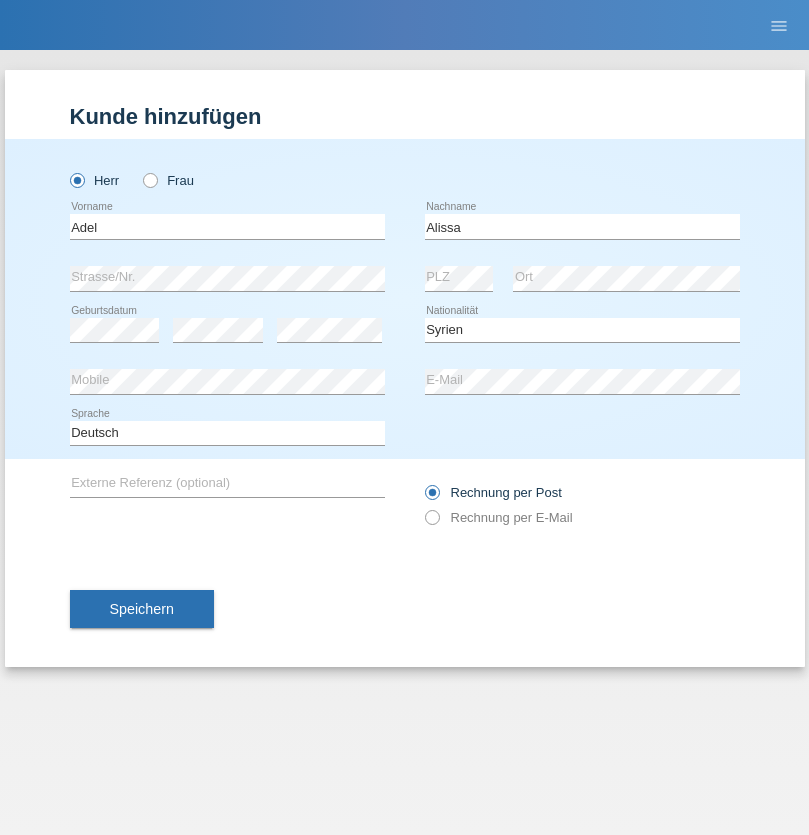 select on "C" 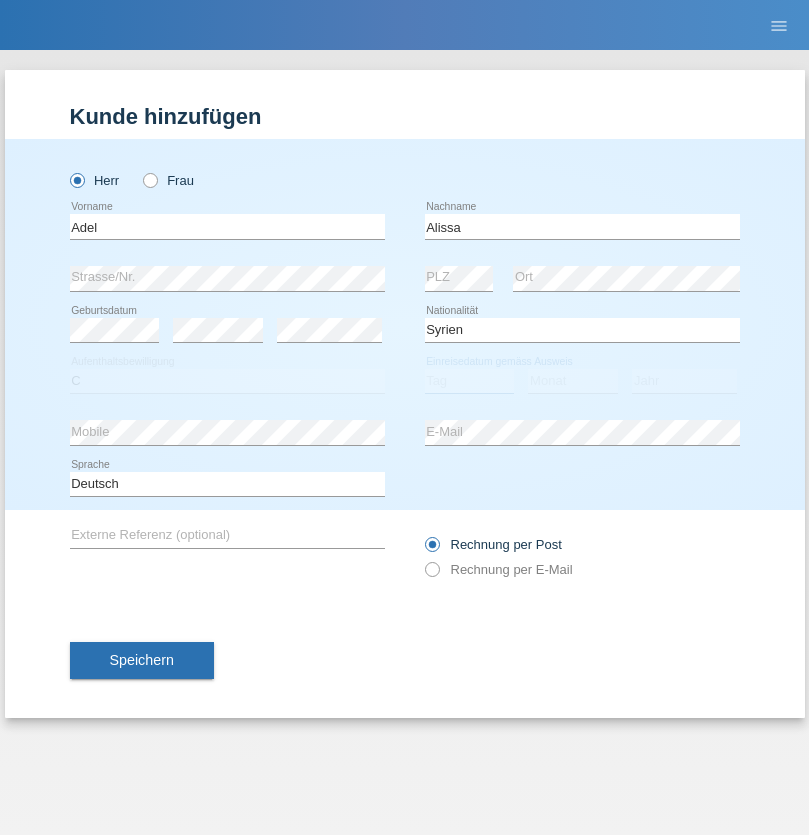 select on "20" 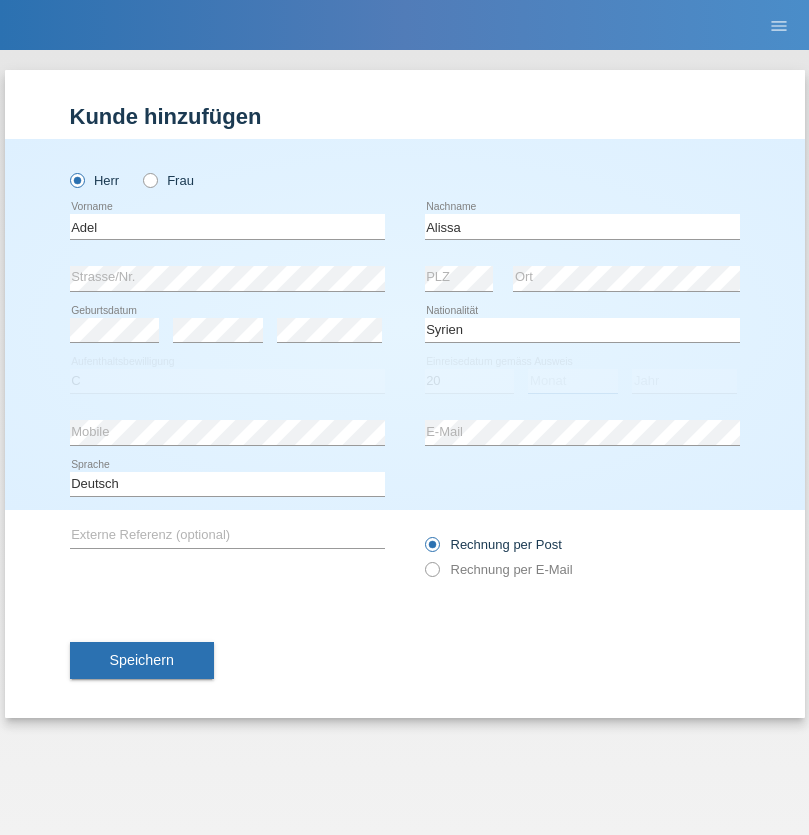 select on "09" 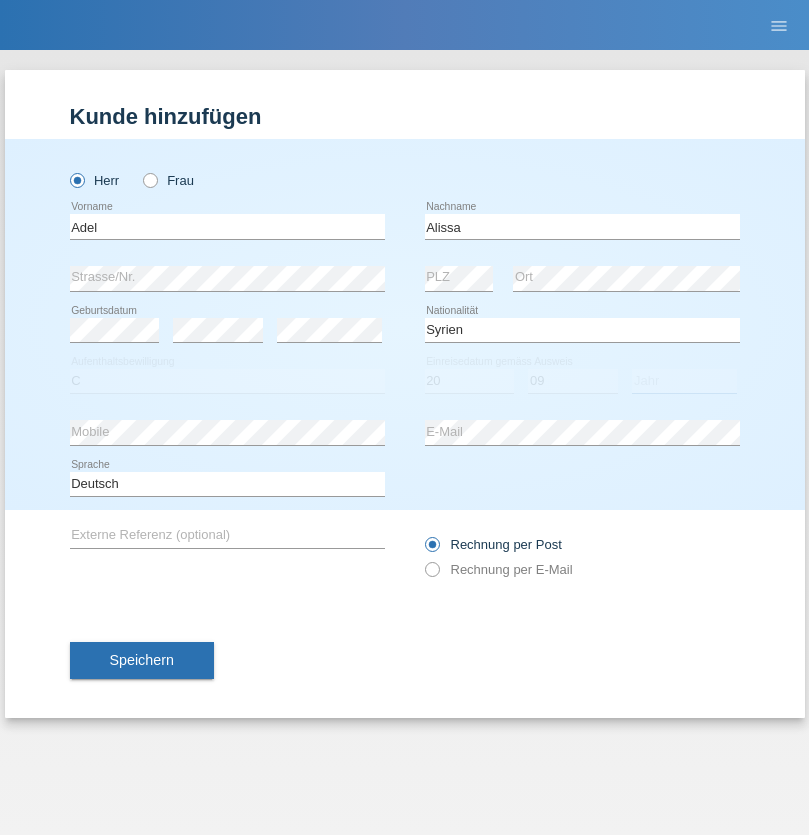 select on "2018" 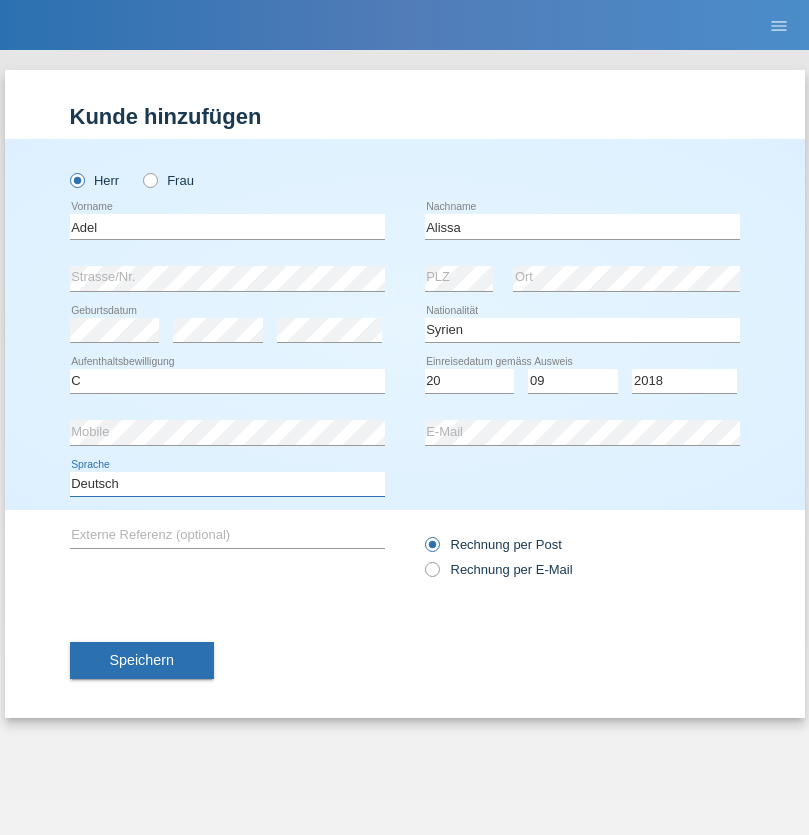 select on "en" 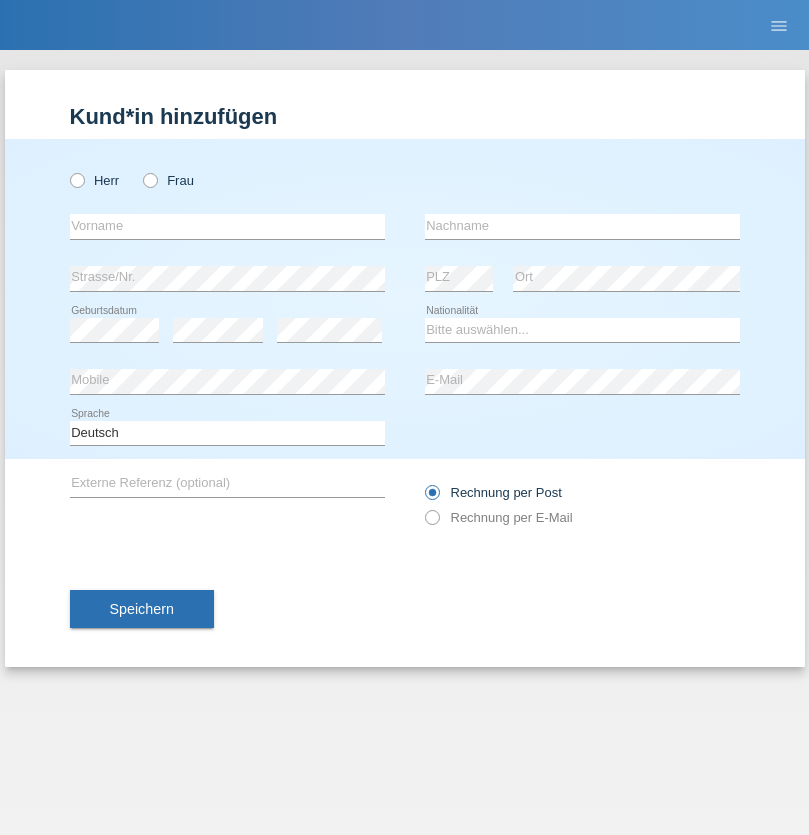 scroll, scrollTop: 0, scrollLeft: 0, axis: both 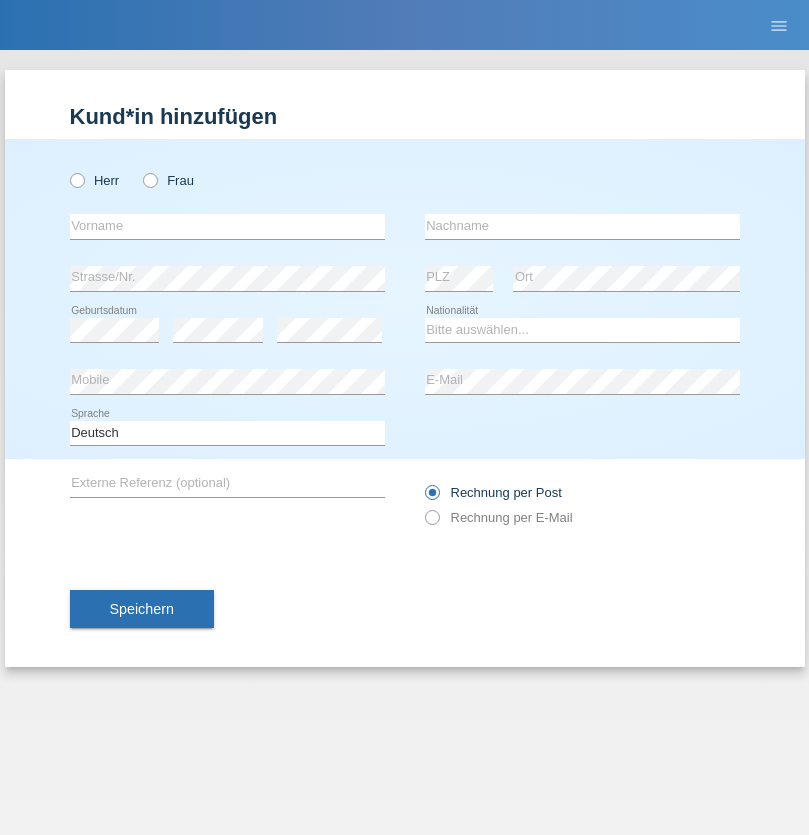 radio on "true" 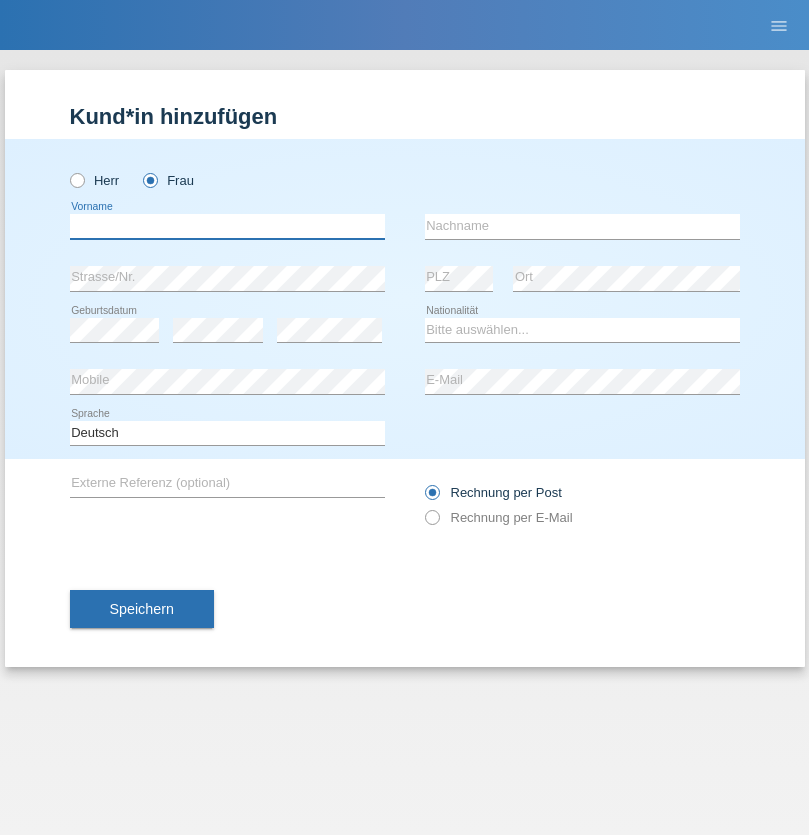 click at bounding box center (227, 226) 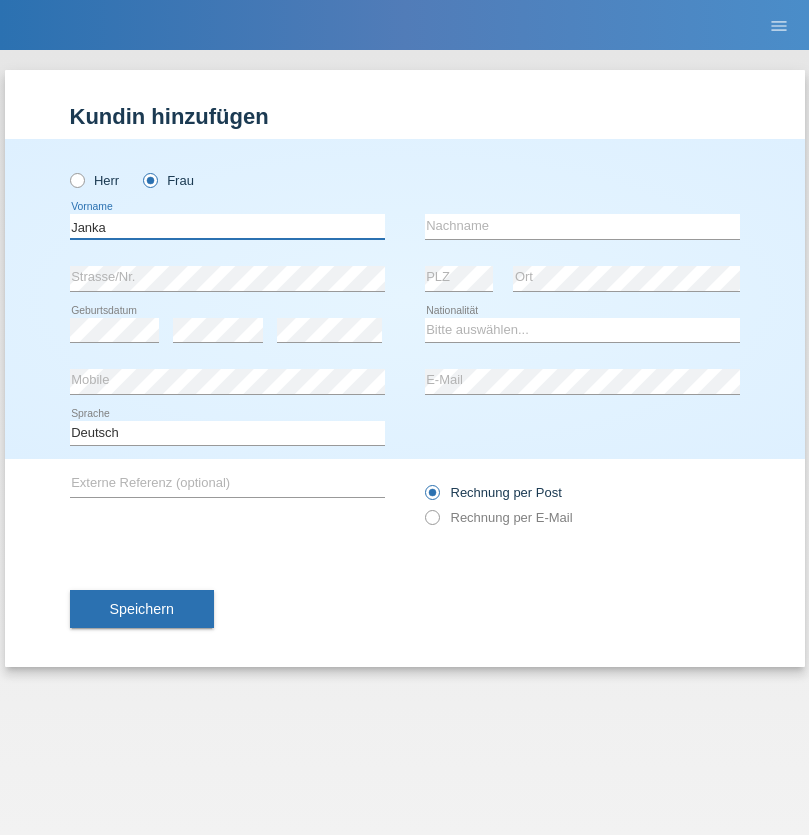 type on "Janka" 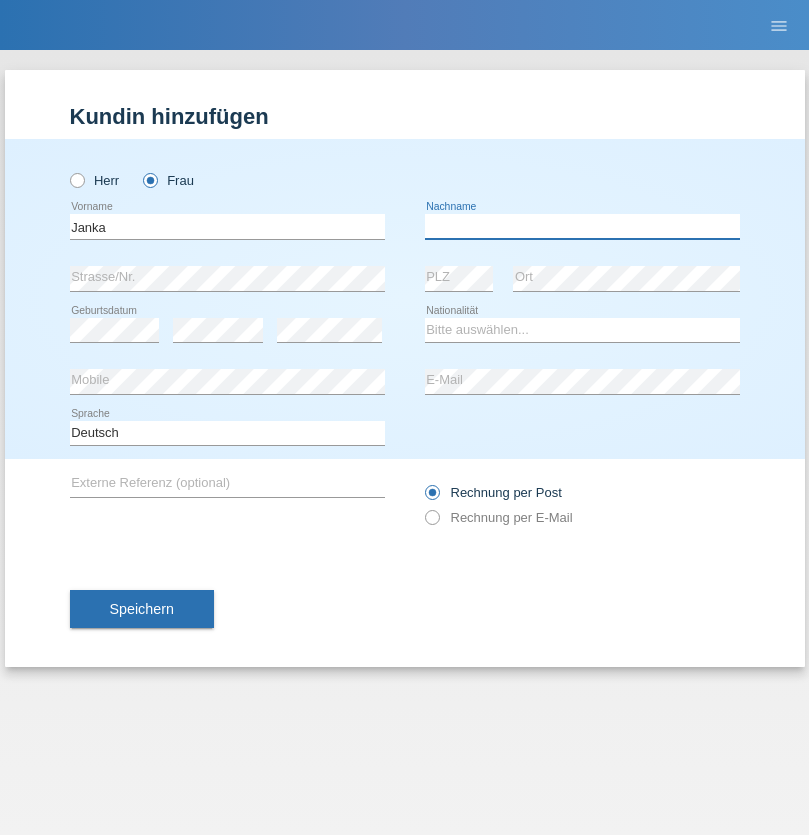 click at bounding box center (582, 226) 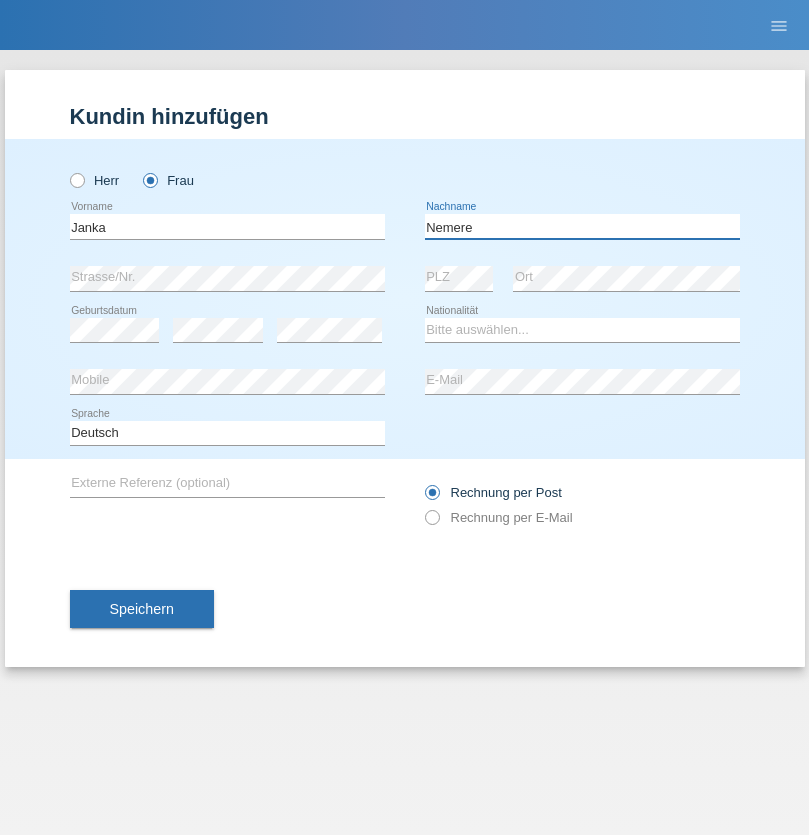 type on "Nemere" 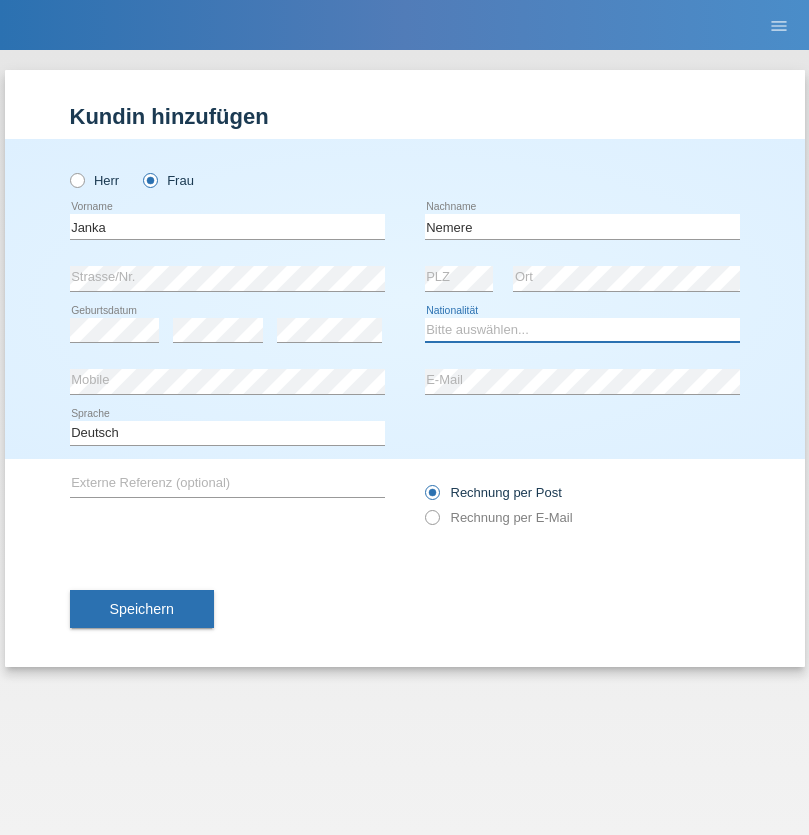 select on "HU" 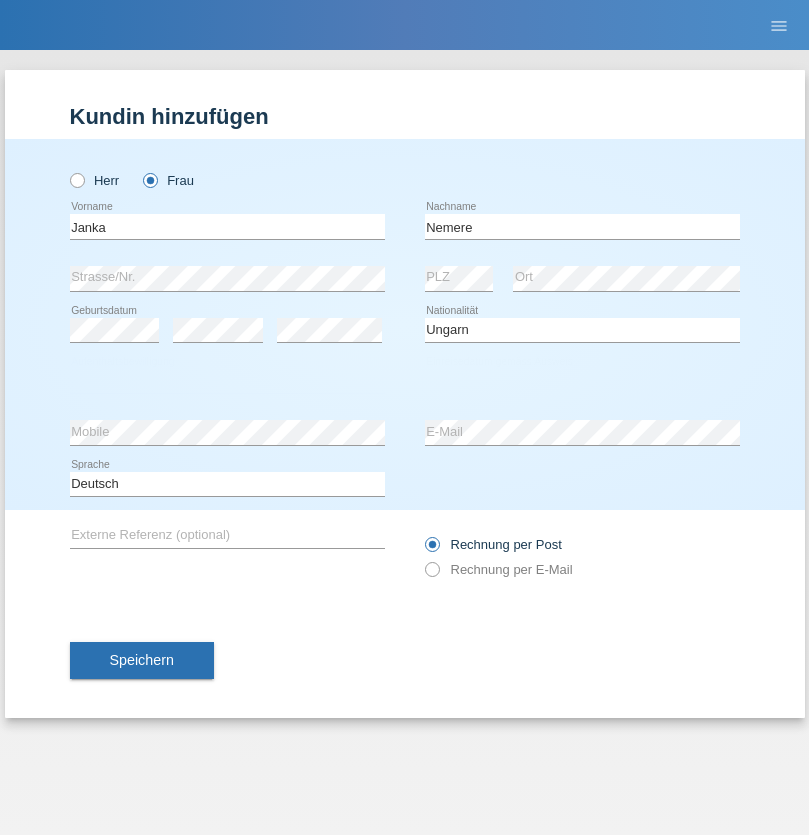 select on "C" 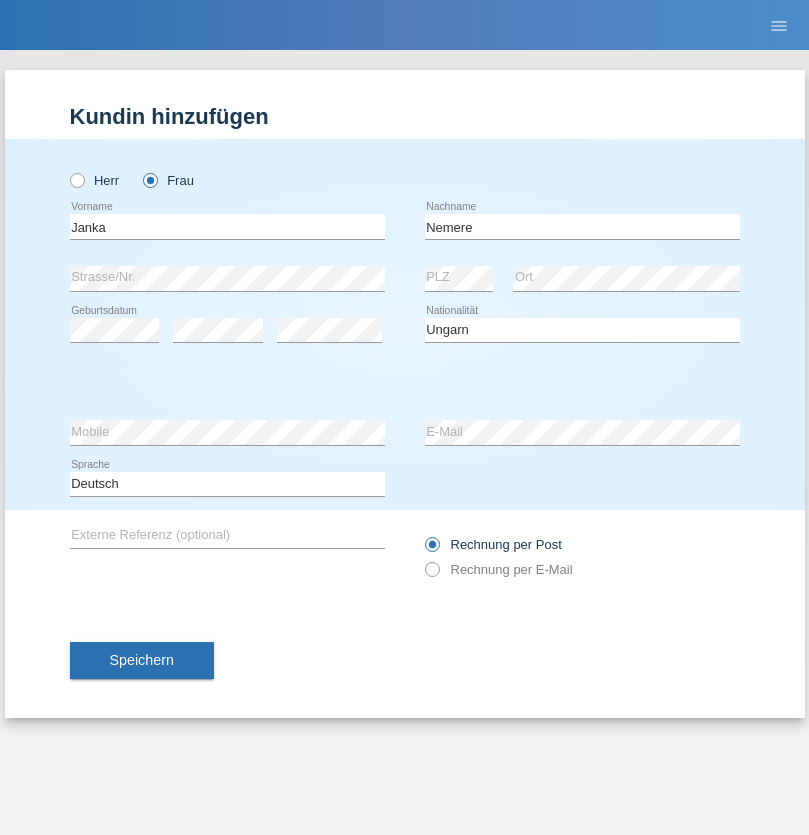 select on "13" 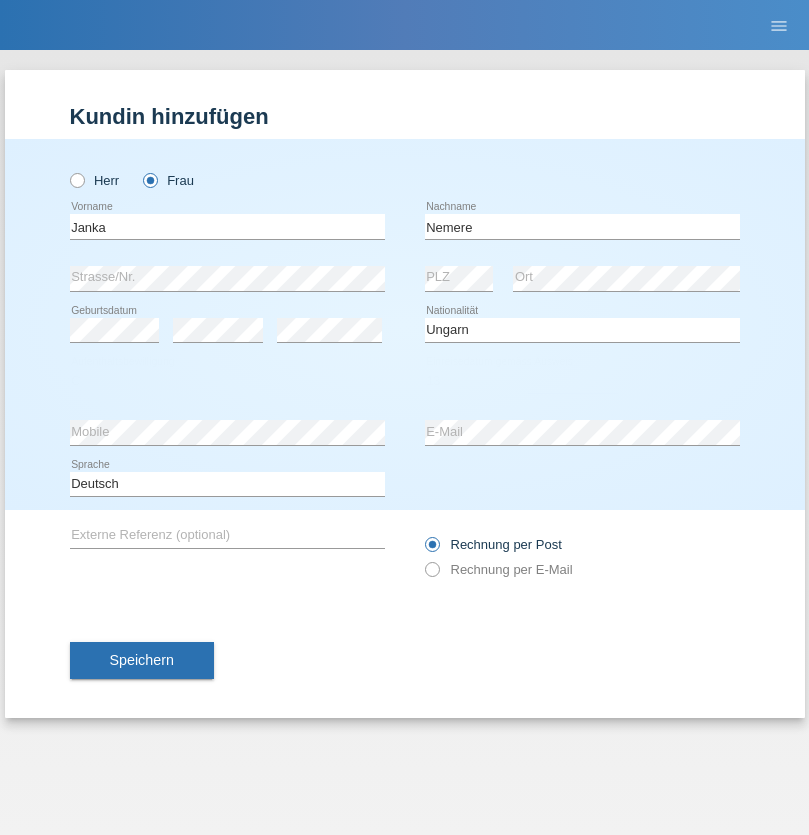 select on "12" 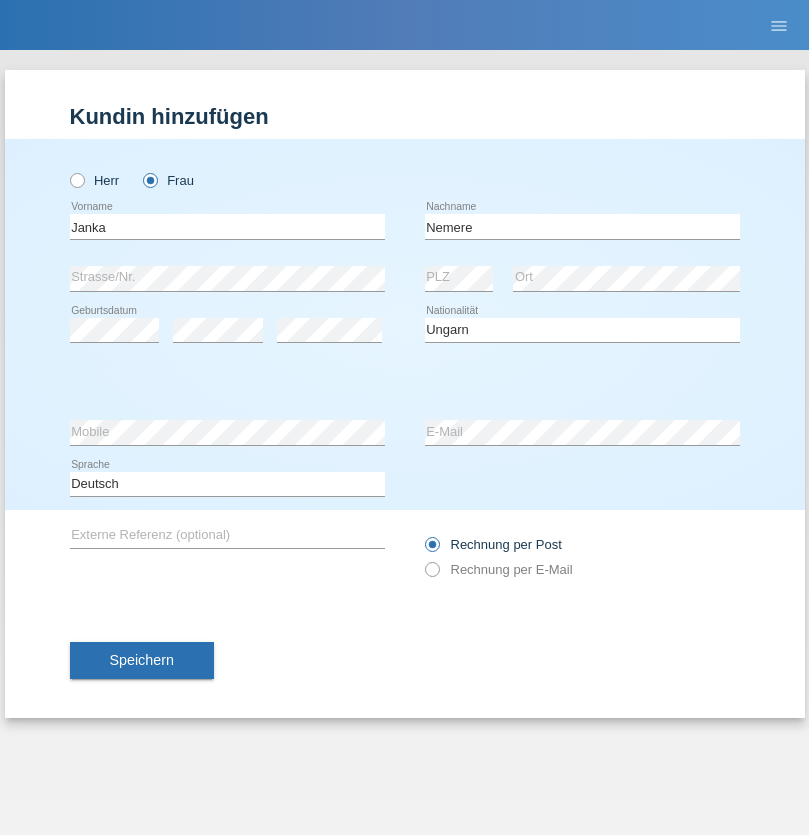 select on "2021" 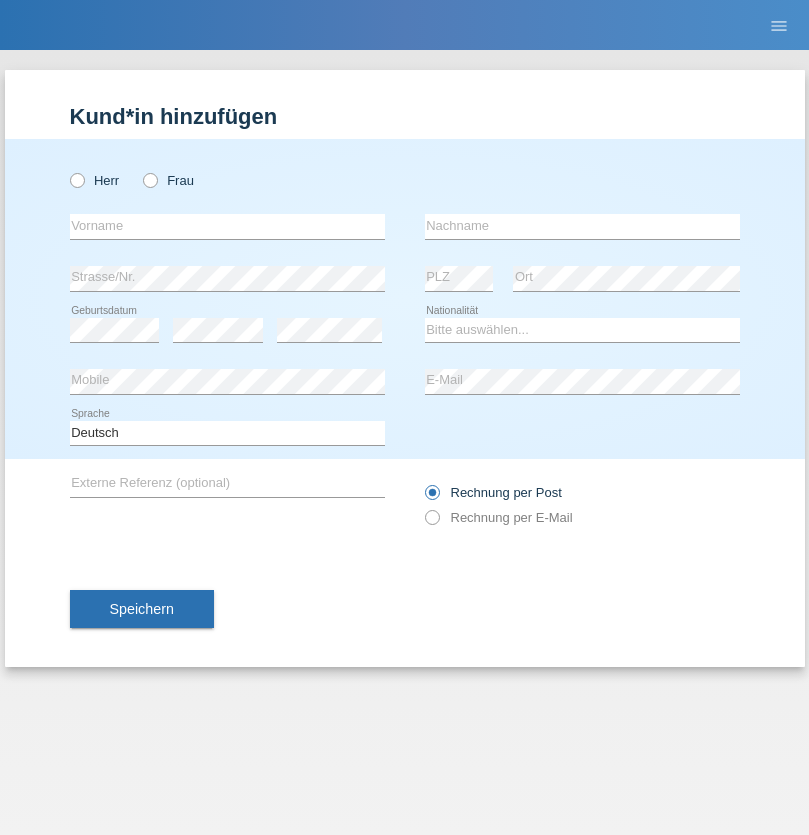 scroll, scrollTop: 0, scrollLeft: 0, axis: both 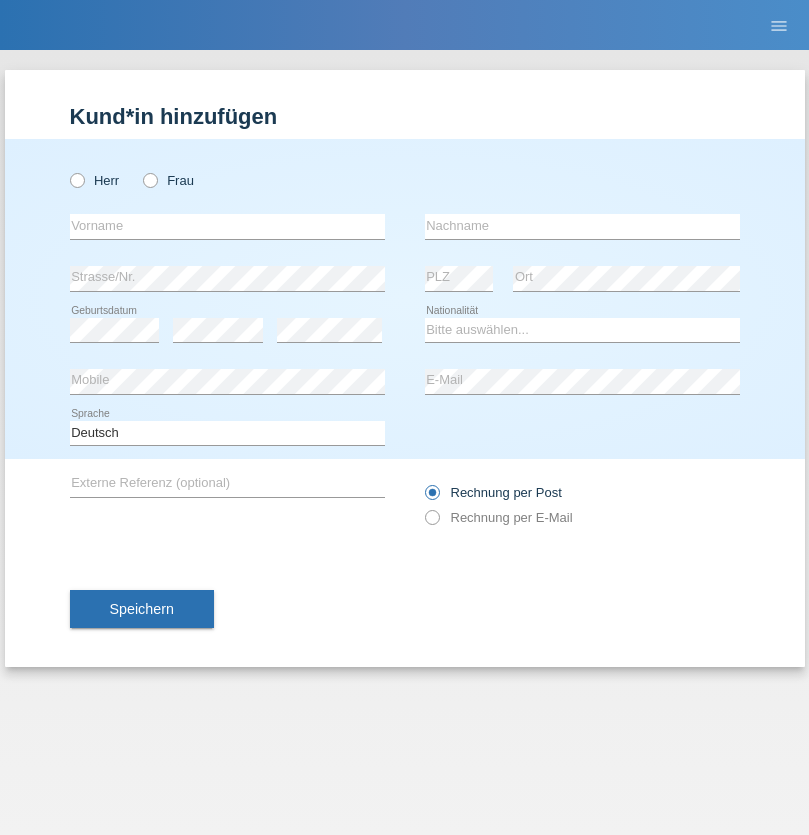 radio on "true" 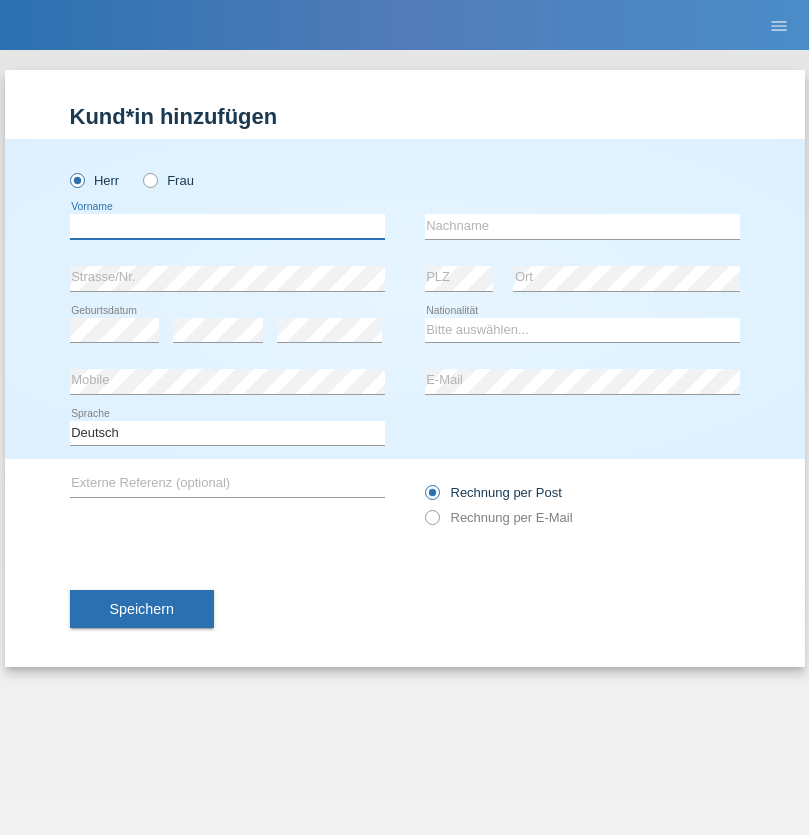 click at bounding box center [227, 226] 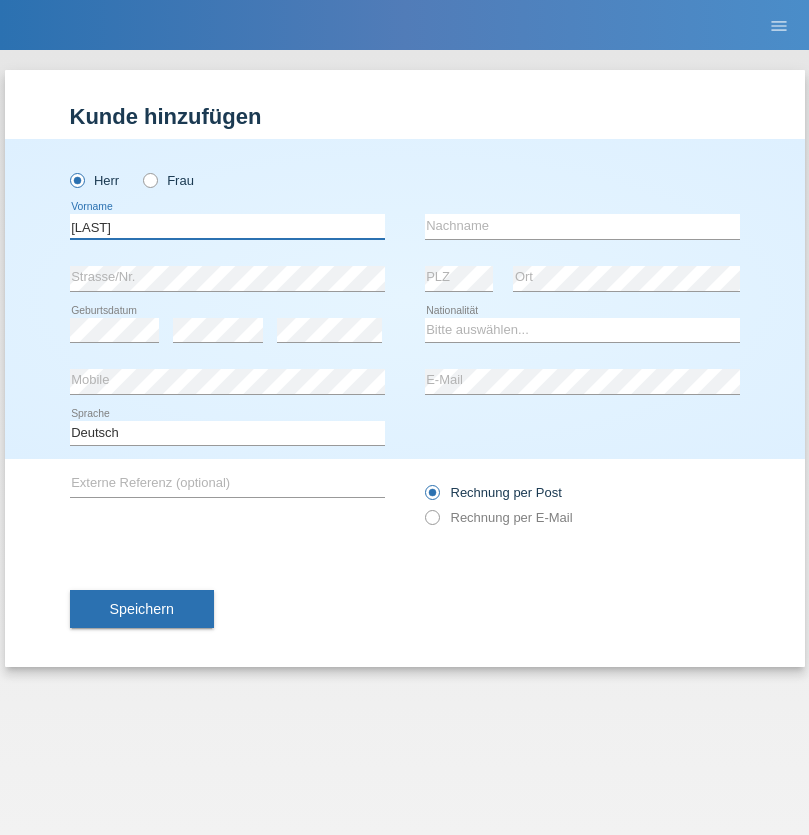 type on "[LAST]" 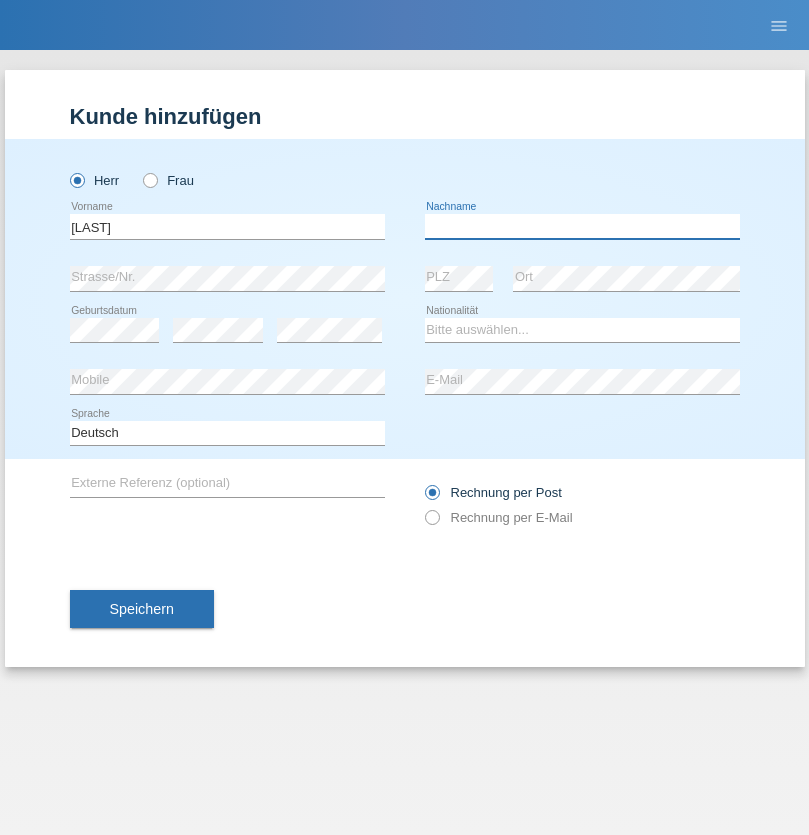 click at bounding box center (582, 226) 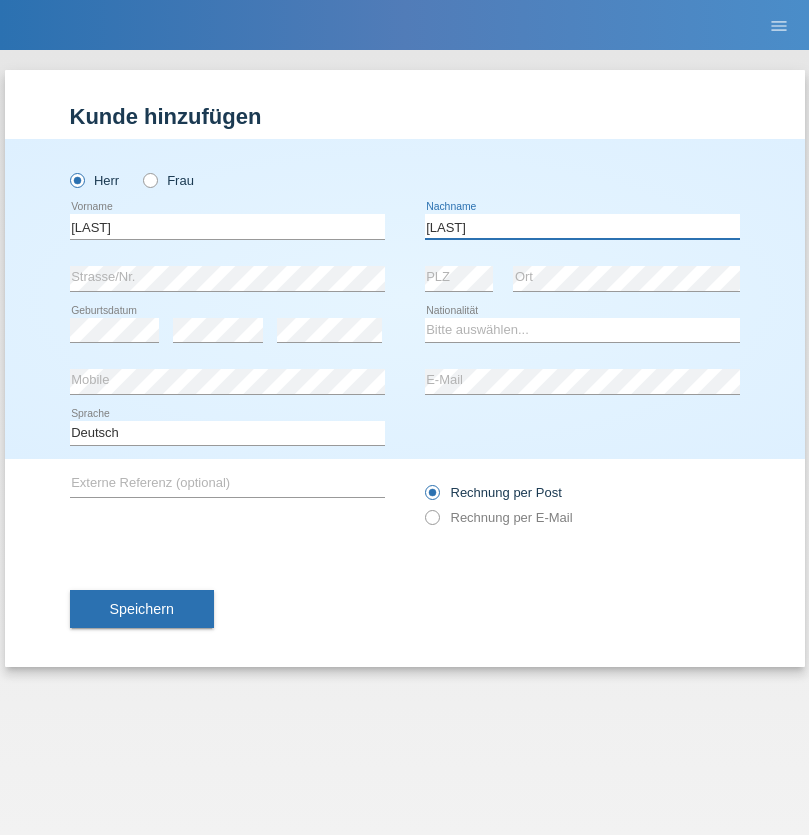 type on "[LAST]" 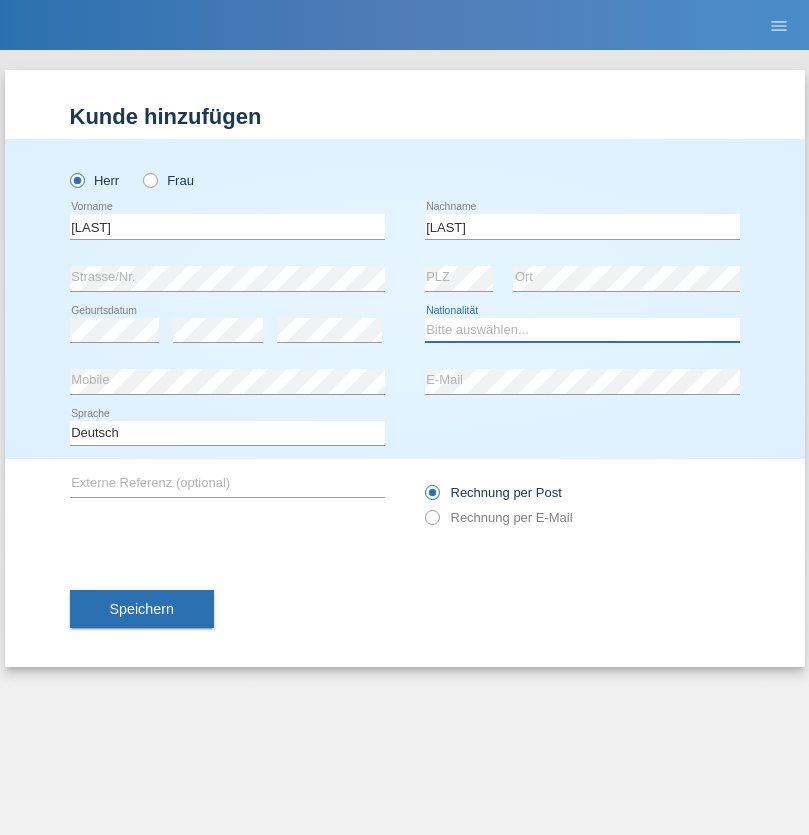 select on "PT" 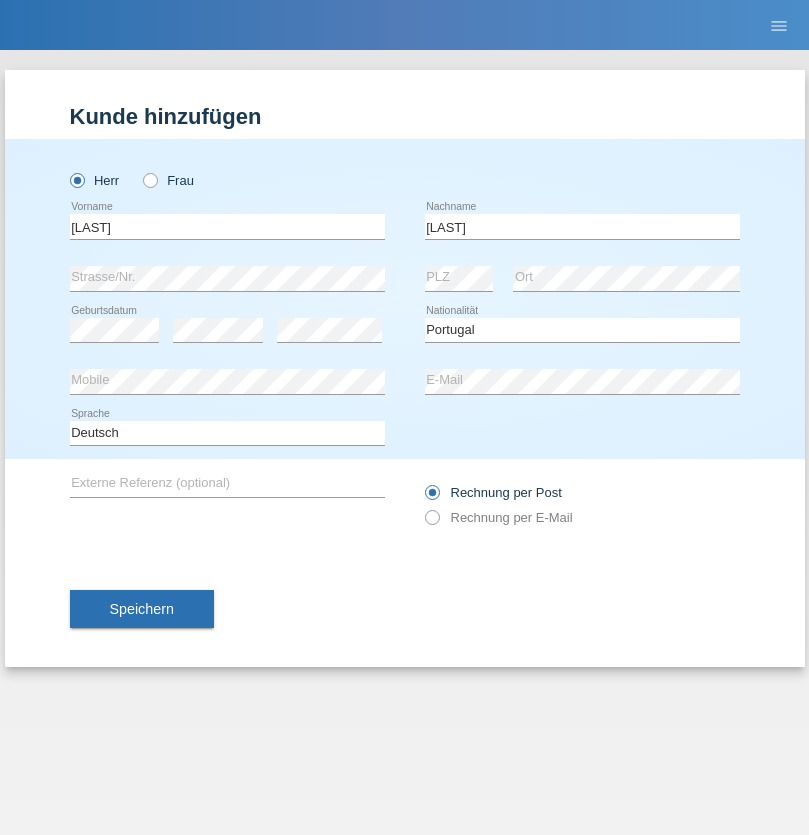 select on "C" 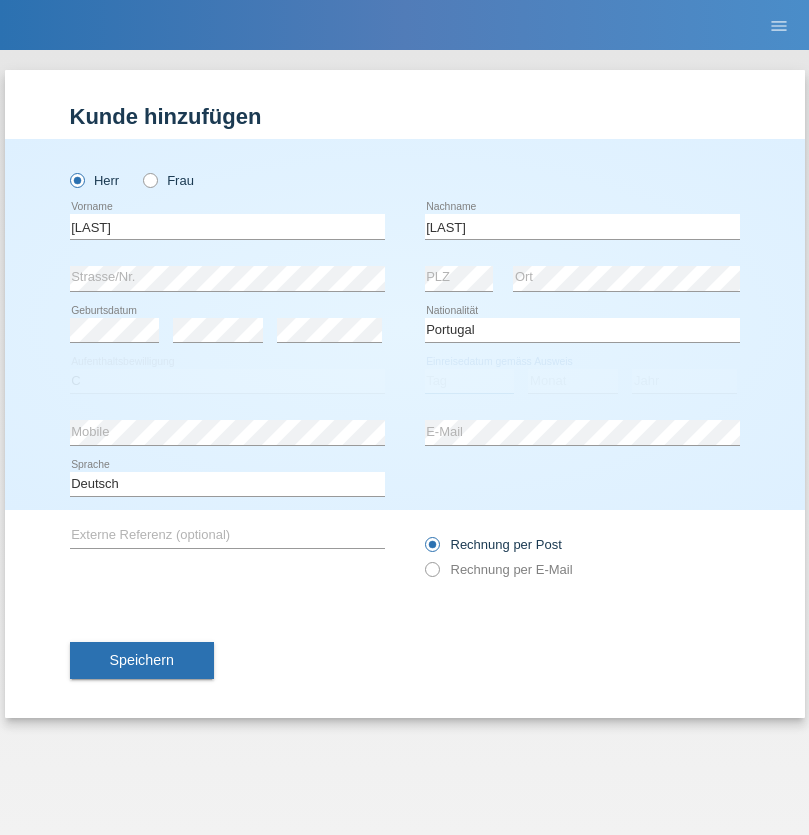 select on "04" 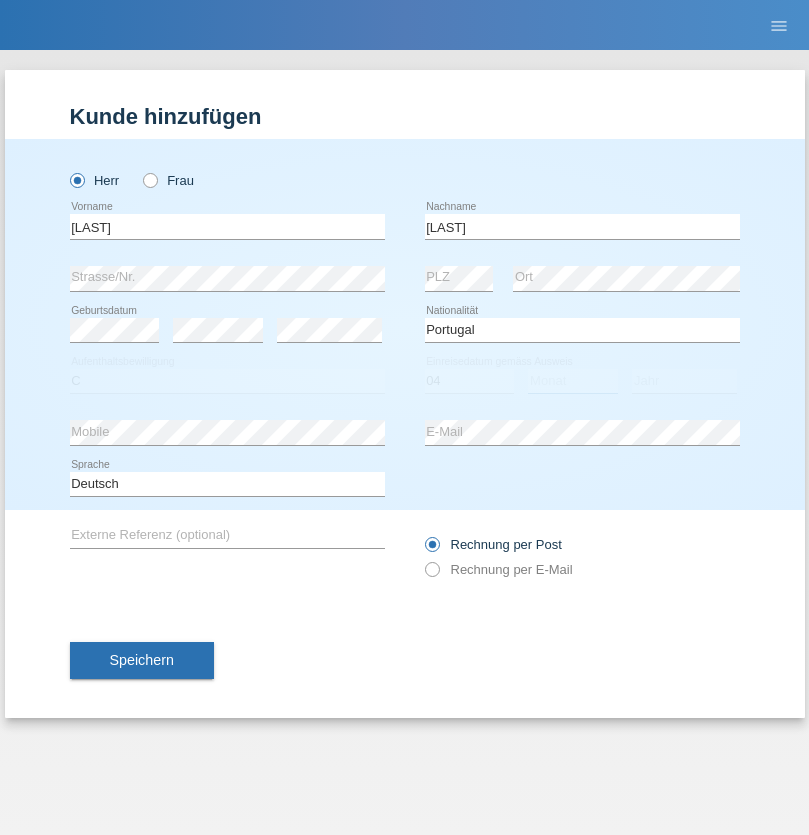 select on "09" 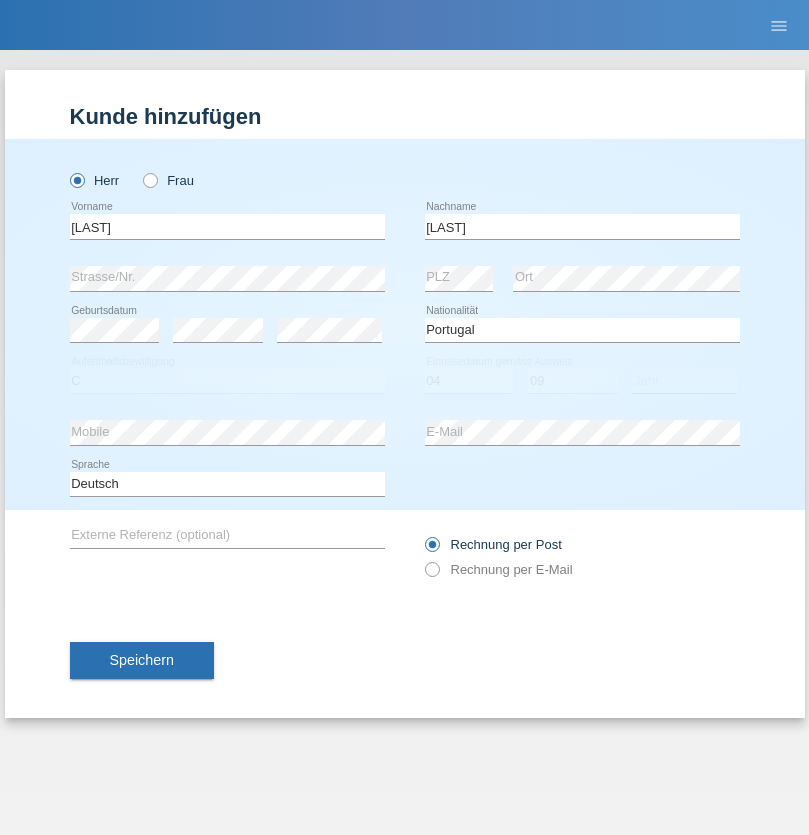 select on "2021" 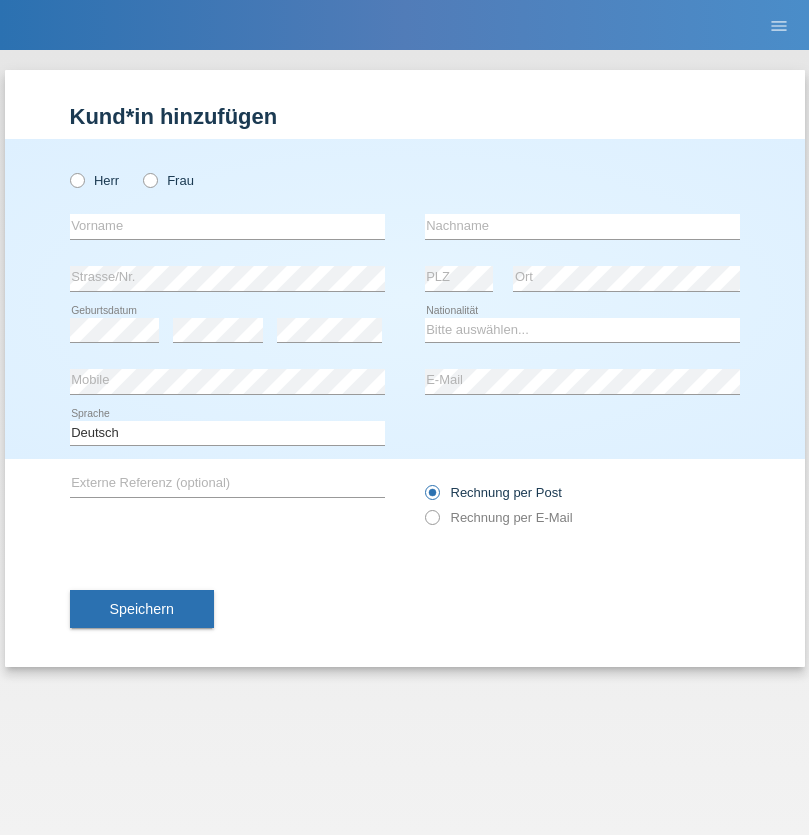 scroll, scrollTop: 0, scrollLeft: 0, axis: both 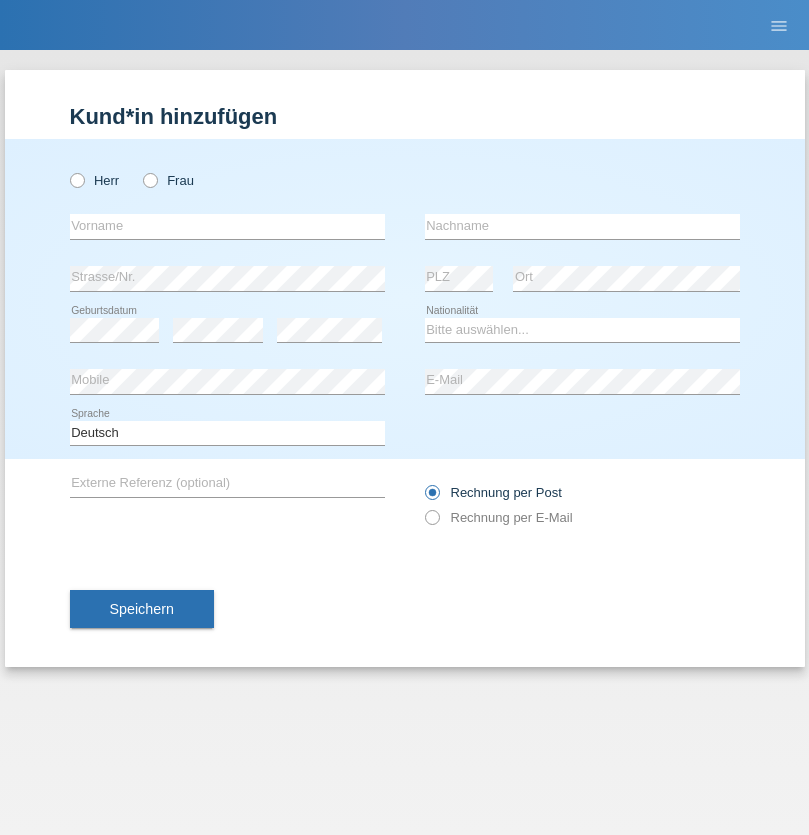 radio on "true" 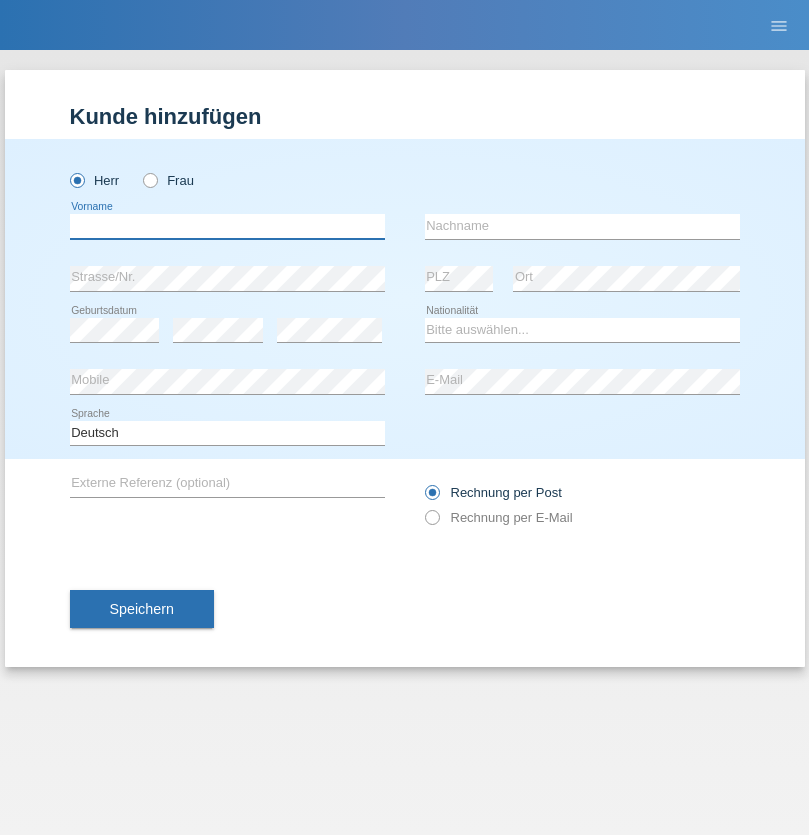 click at bounding box center [227, 226] 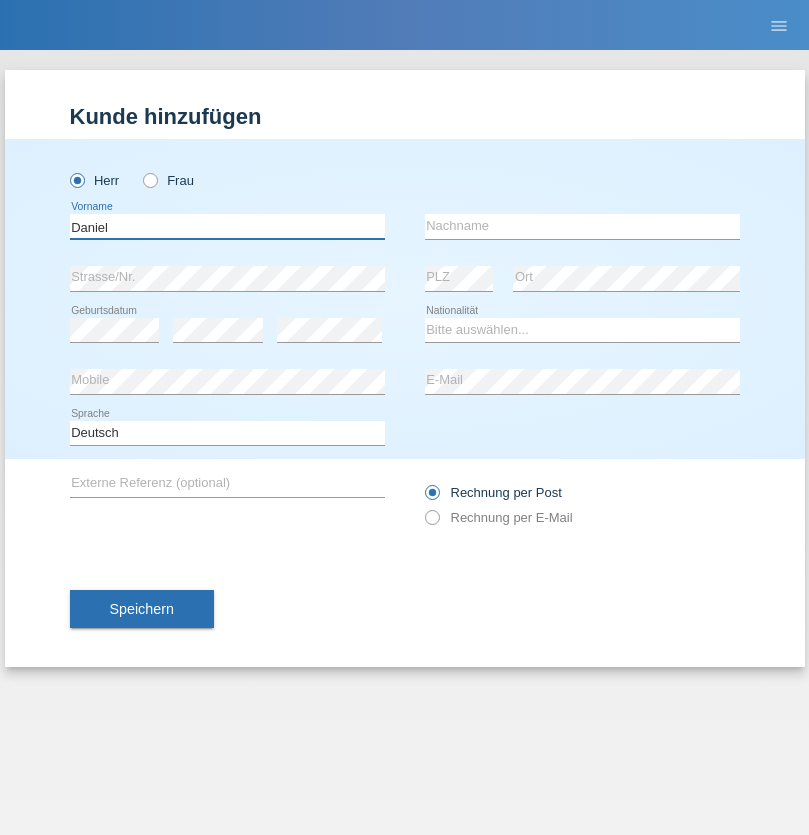 type on "Daniel" 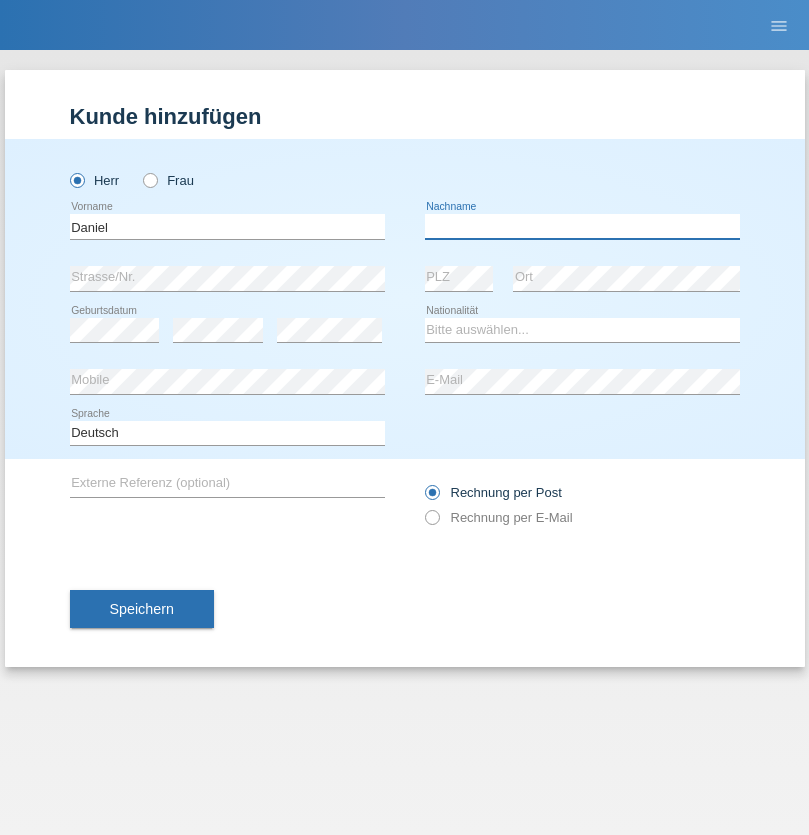 click at bounding box center (582, 226) 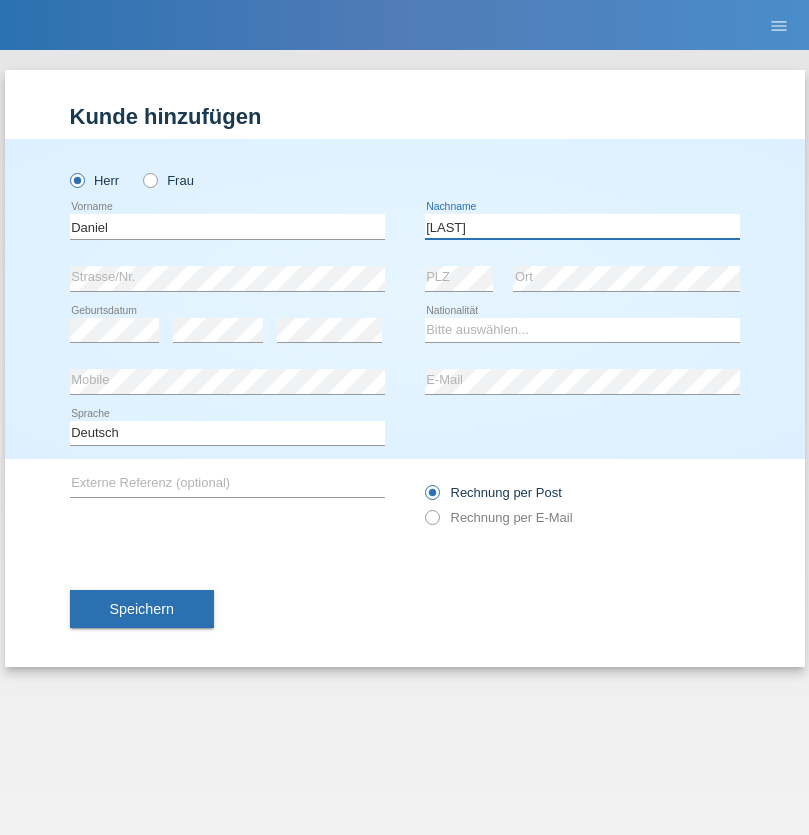 type on "[LAST]" 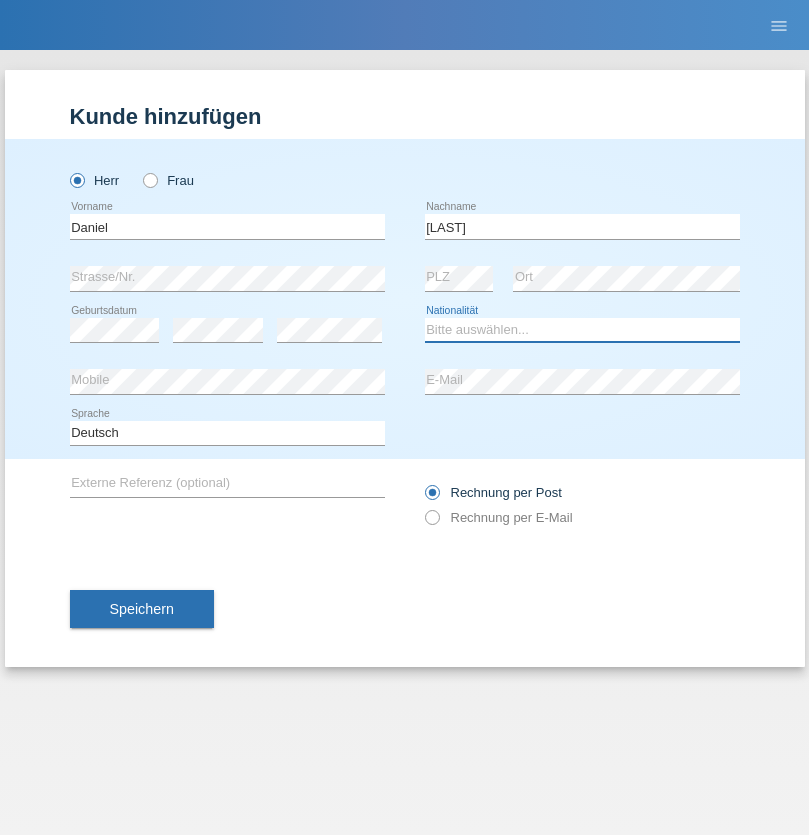 select on "CH" 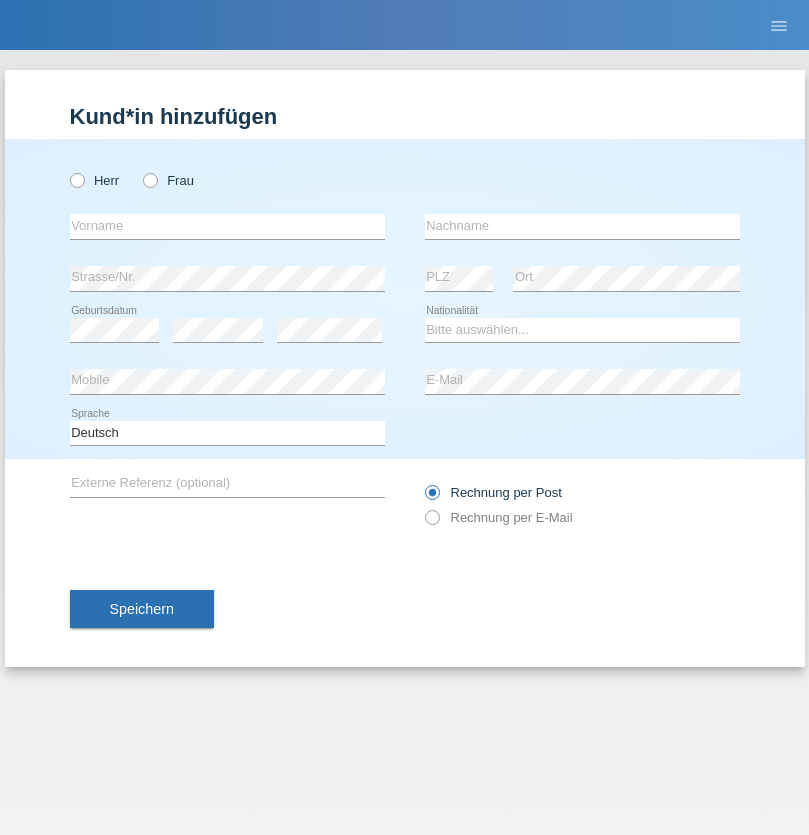 scroll, scrollTop: 0, scrollLeft: 0, axis: both 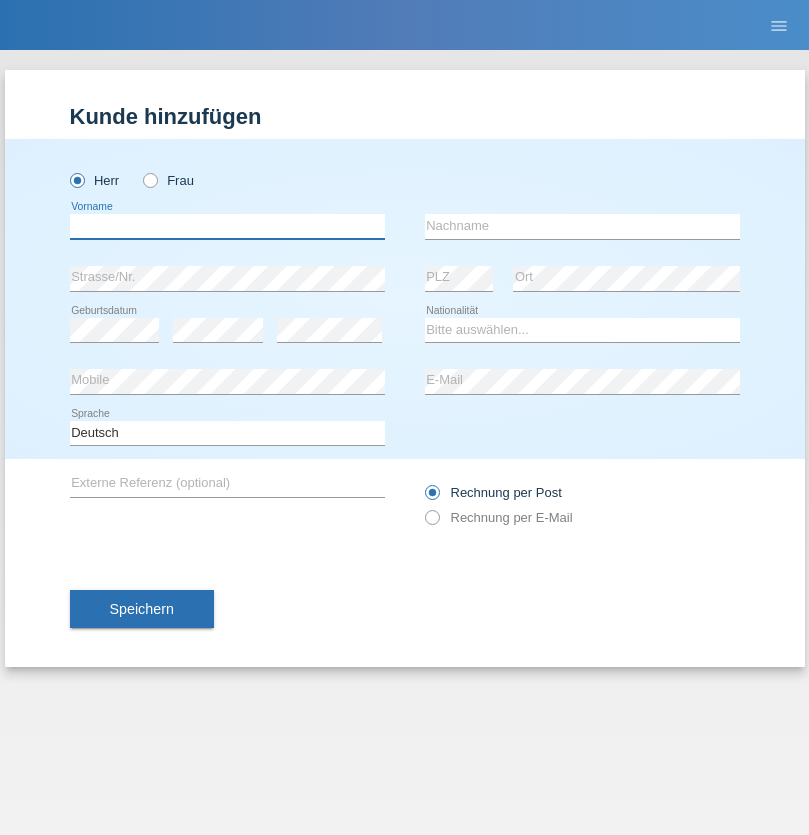 click at bounding box center [227, 226] 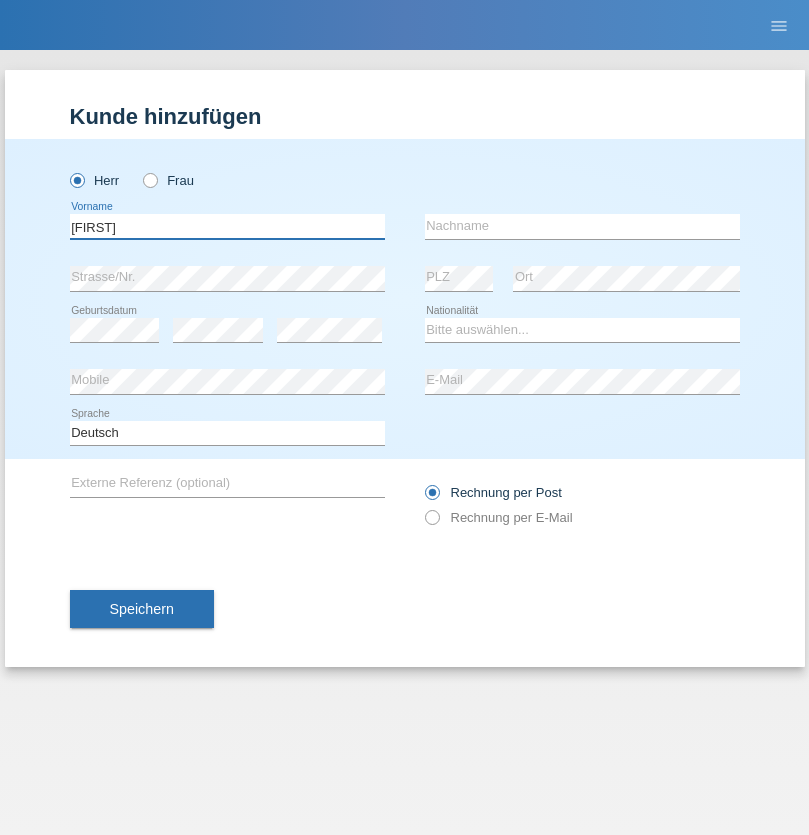 type on "Vincenzo" 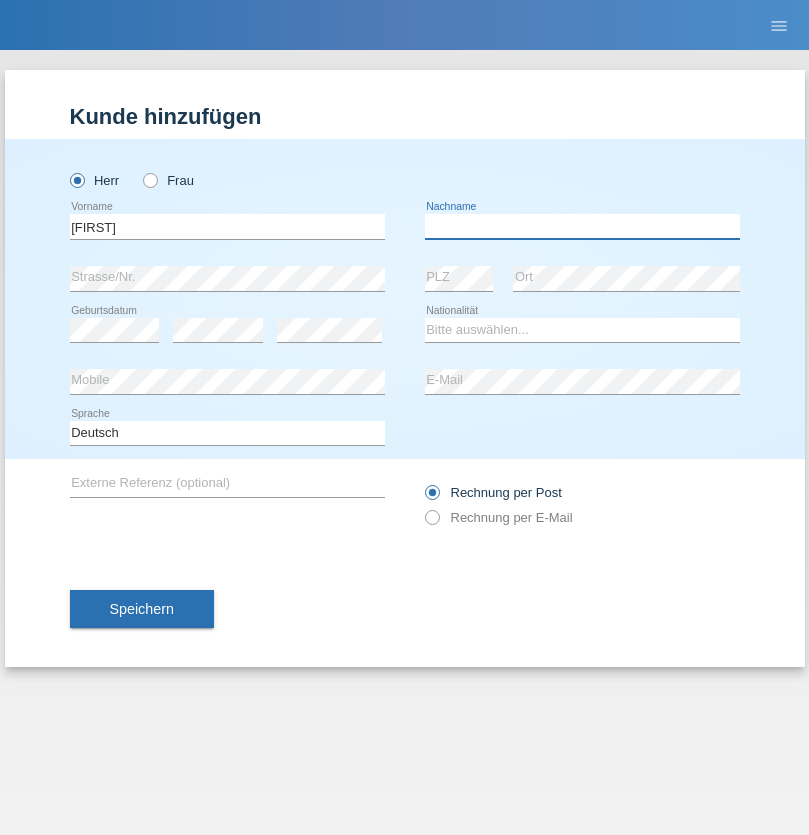 click at bounding box center [582, 226] 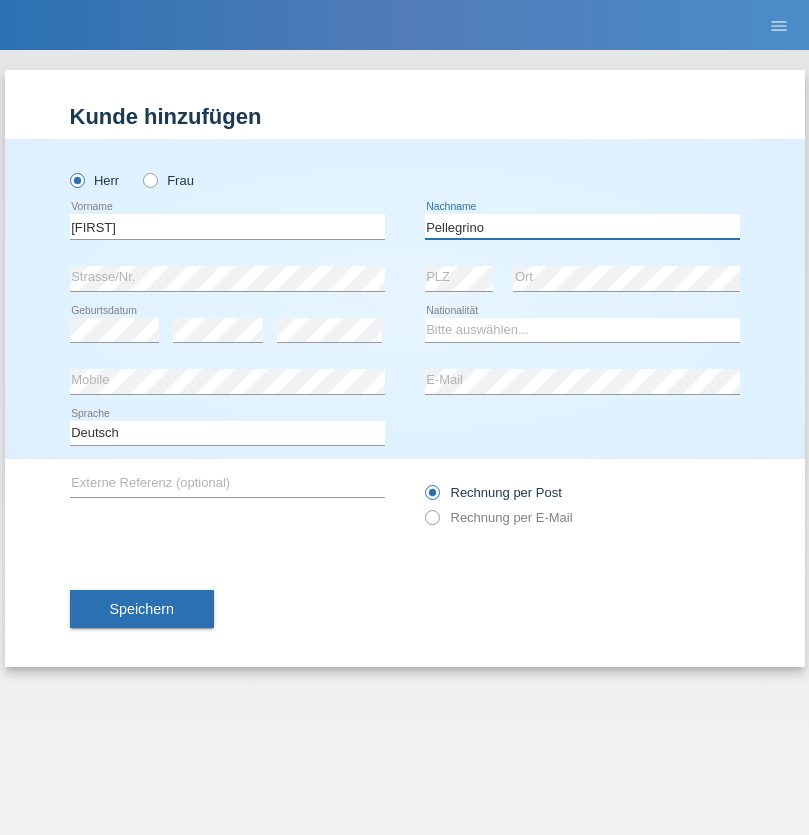 type on "Pellegrino" 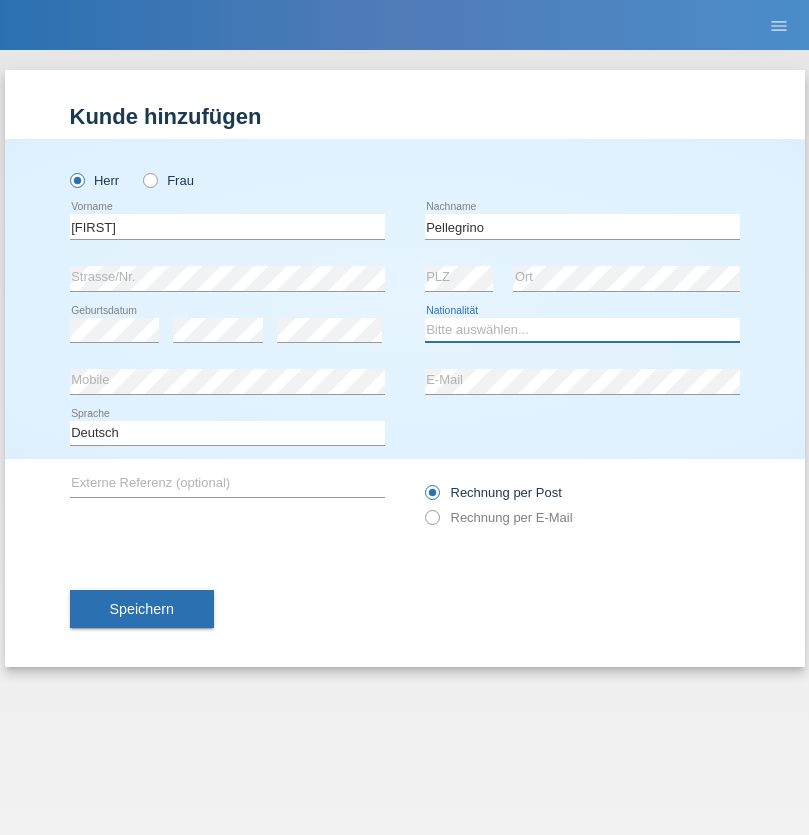 select on "IT" 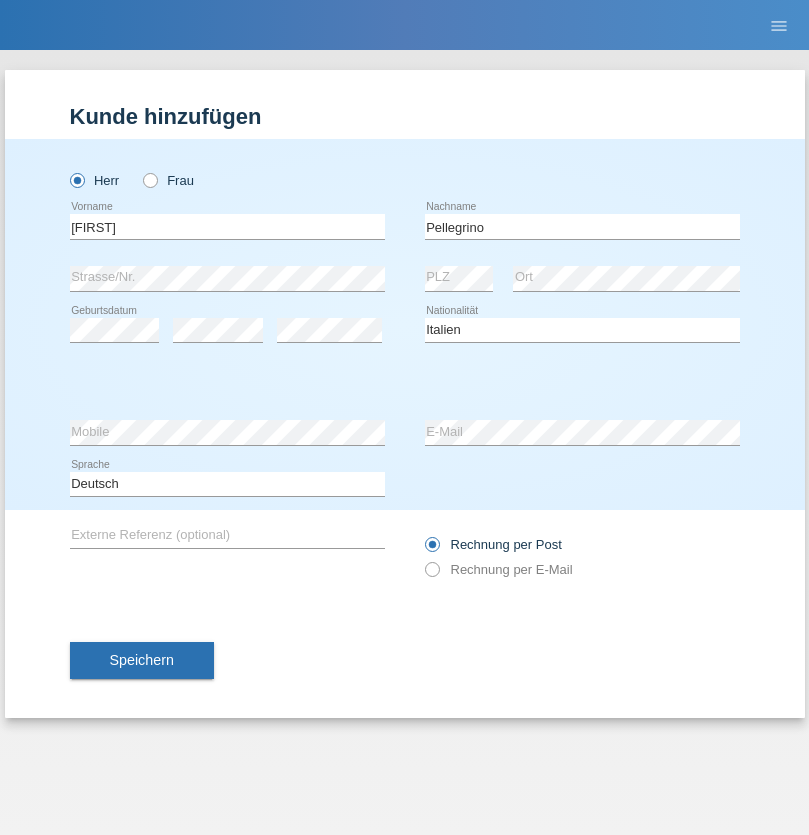 select on "C" 